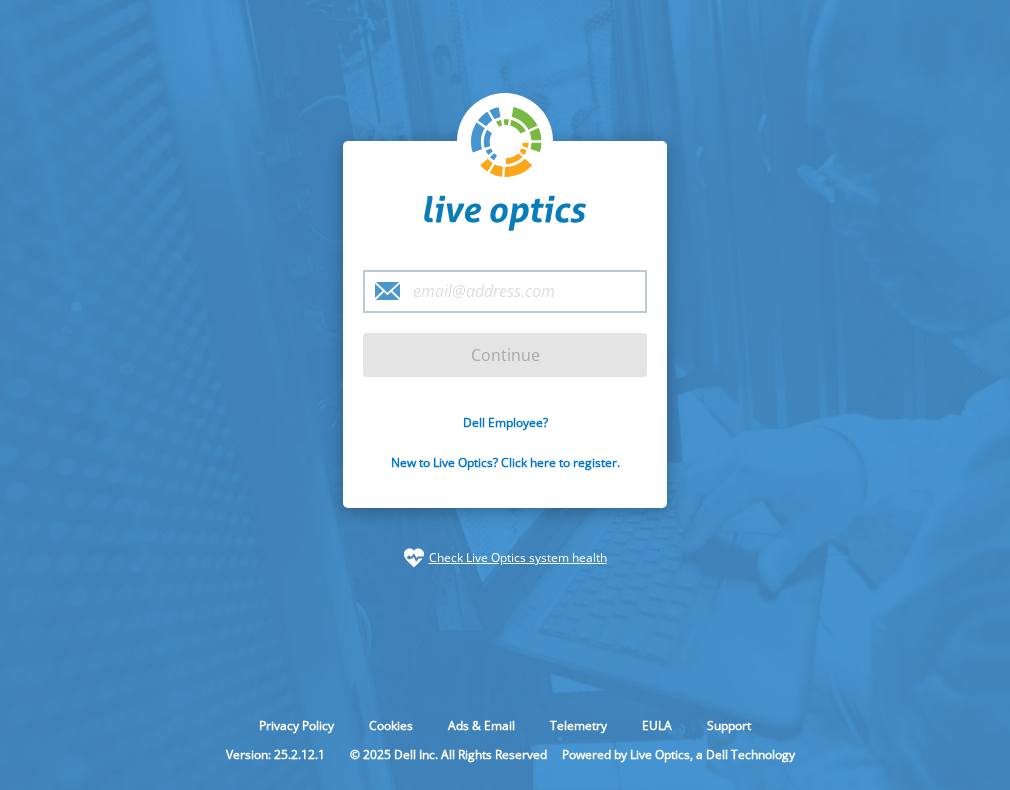 scroll, scrollTop: 0, scrollLeft: 0, axis: both 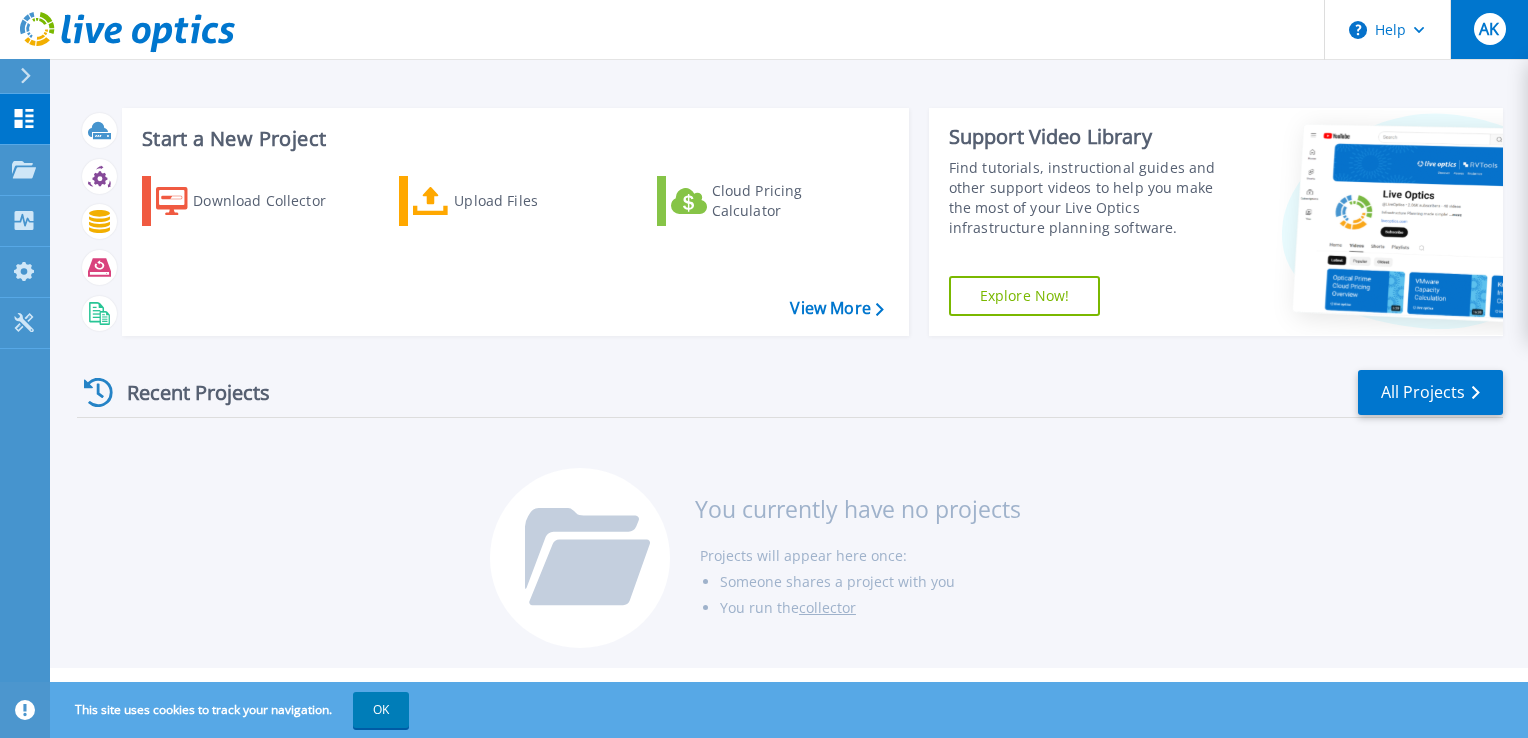 click on "AK" at bounding box center [1490, 29] 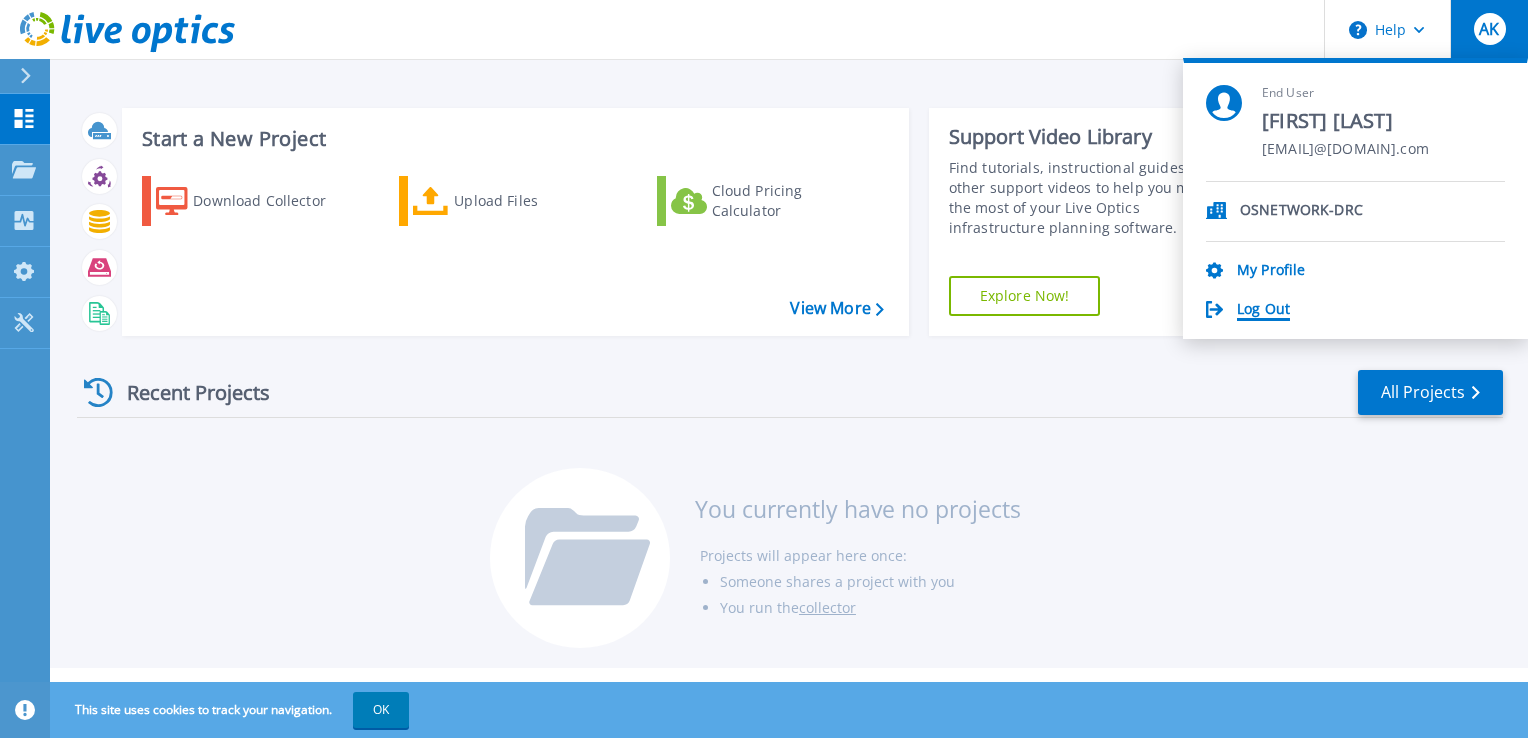 click on "Log Out" at bounding box center [1263, 310] 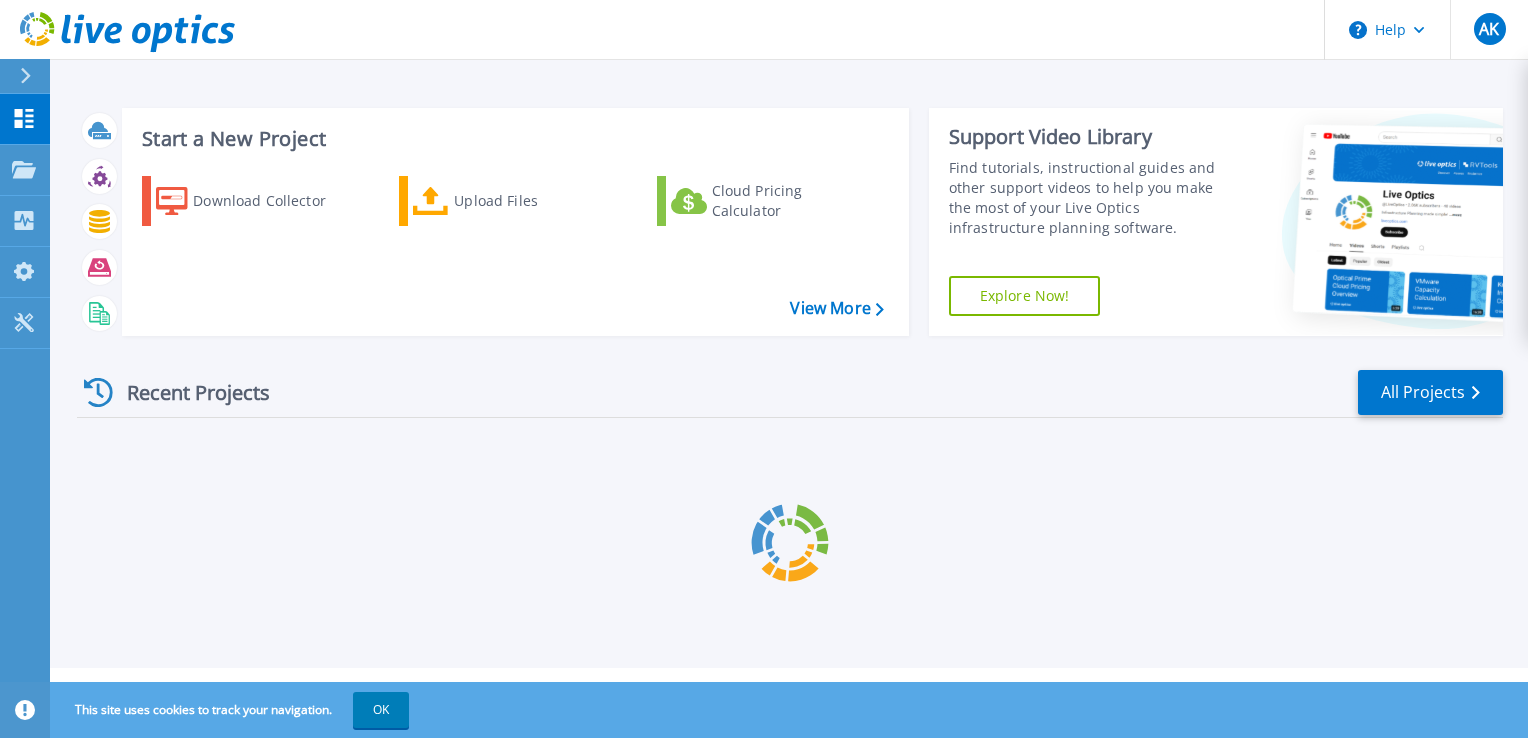 scroll, scrollTop: 0, scrollLeft: 0, axis: both 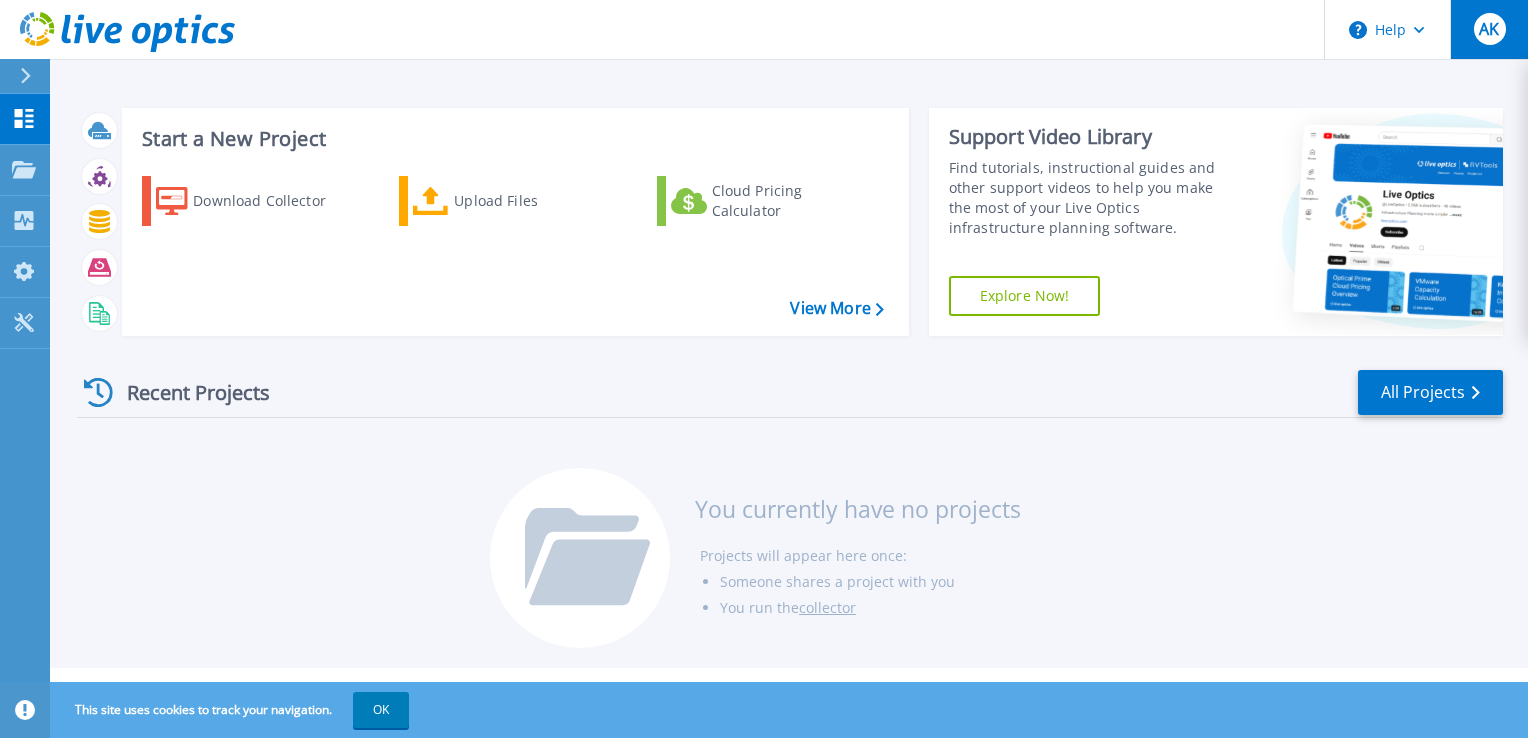click on "AK" at bounding box center [1489, 29] 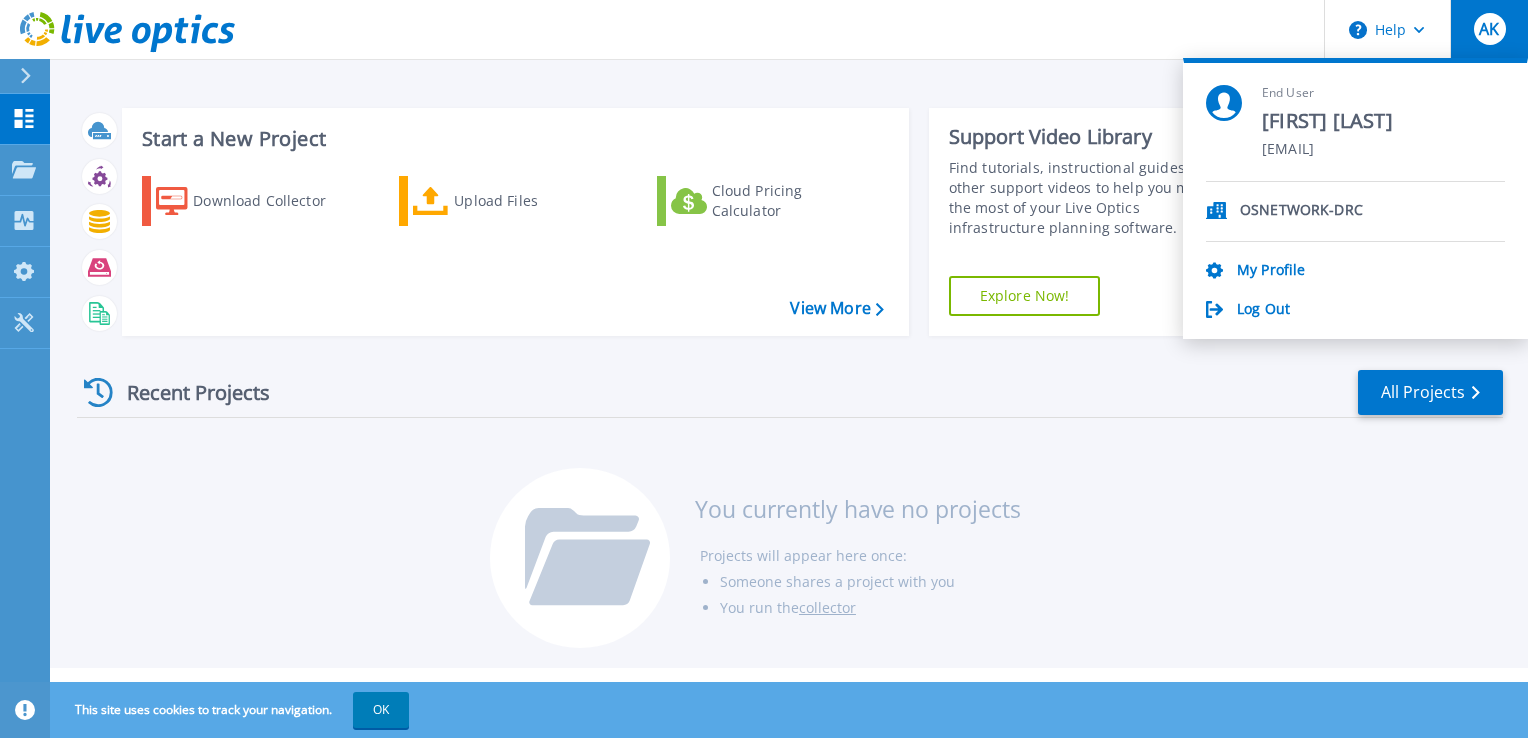 type 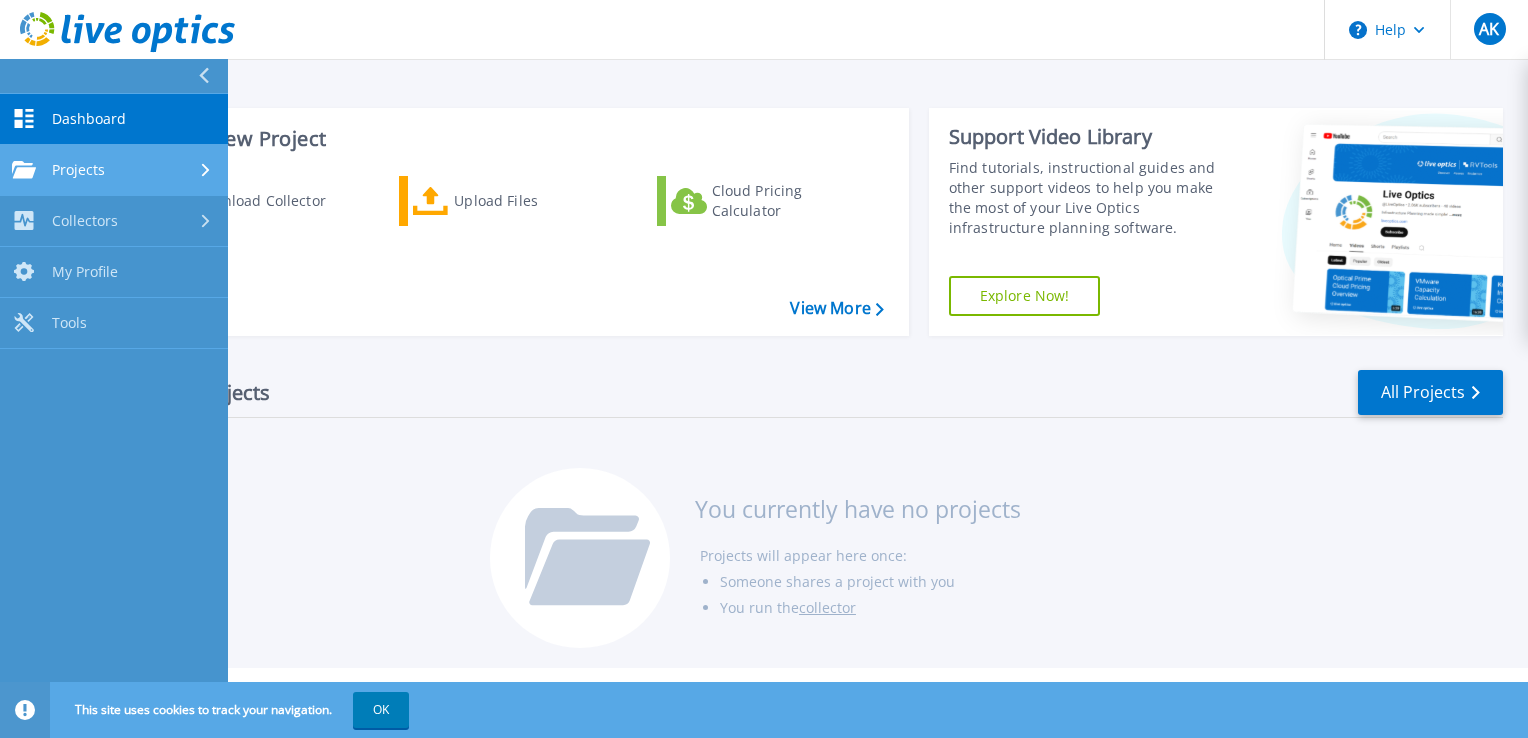 click on "Projects" at bounding box center (114, 170) 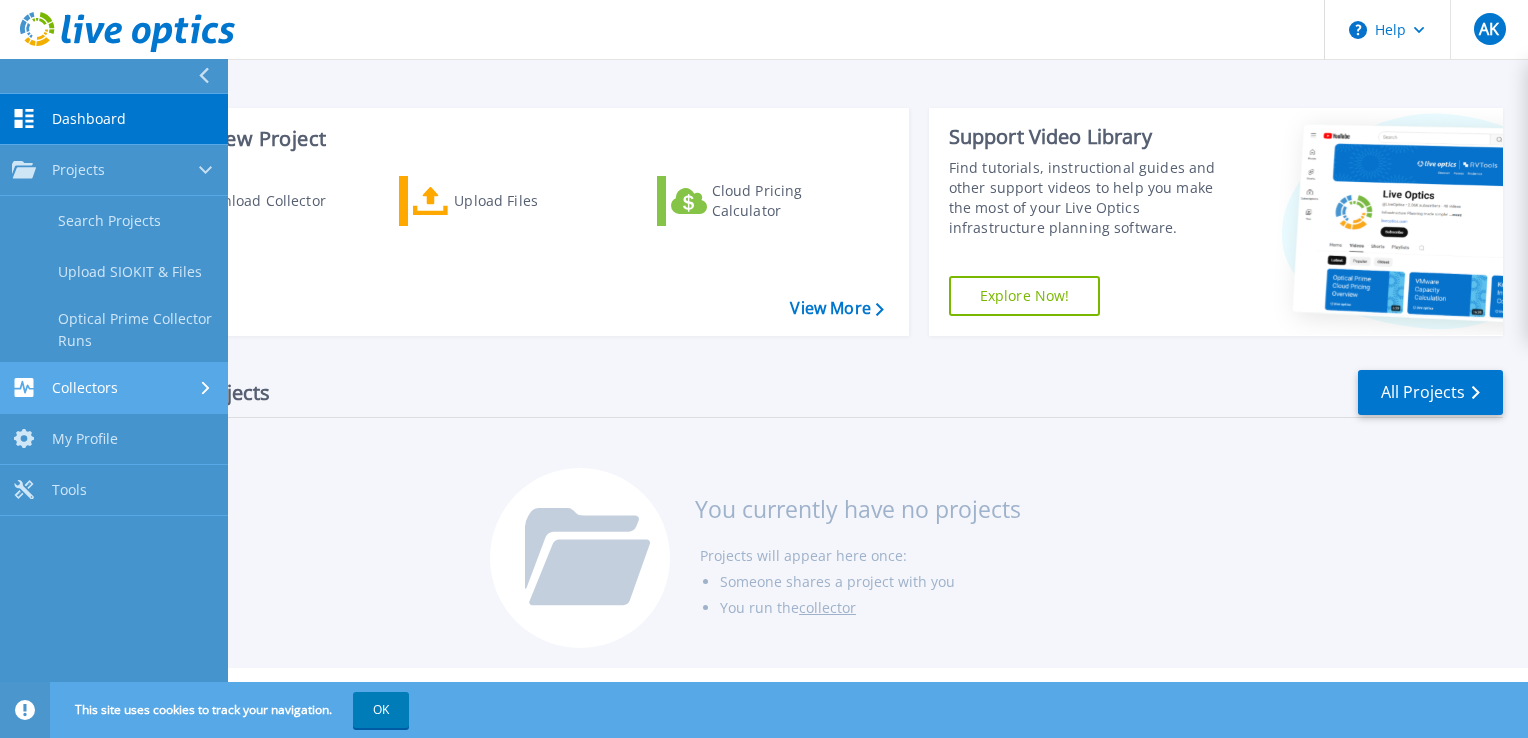 click on "Collectors" at bounding box center (114, 387) 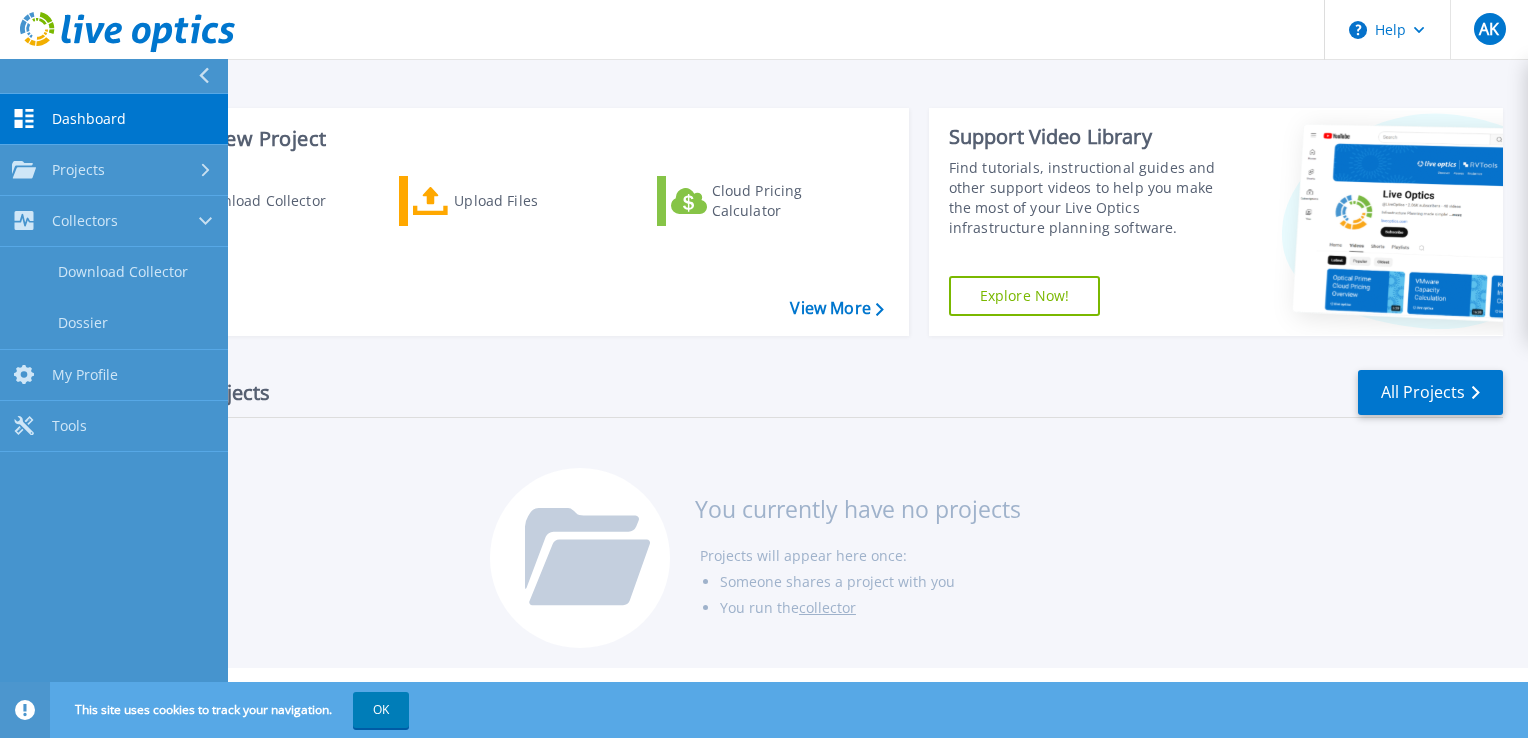 click on "Recent Projects All Projects You currently have no projects Projects will appear here once: Someone shares a project with you You run the  collector" at bounding box center (790, 510) 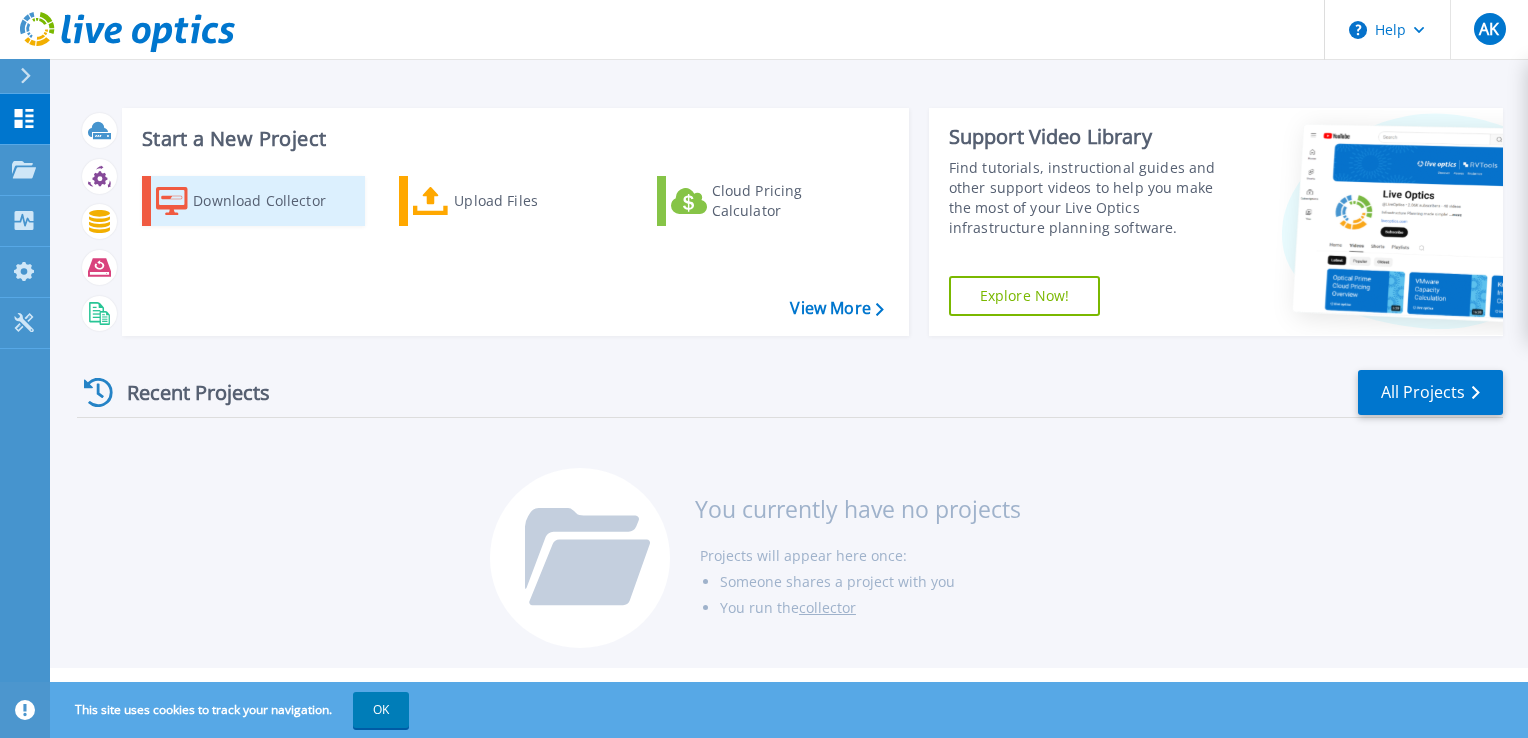 click on "Download Collector" at bounding box center [273, 201] 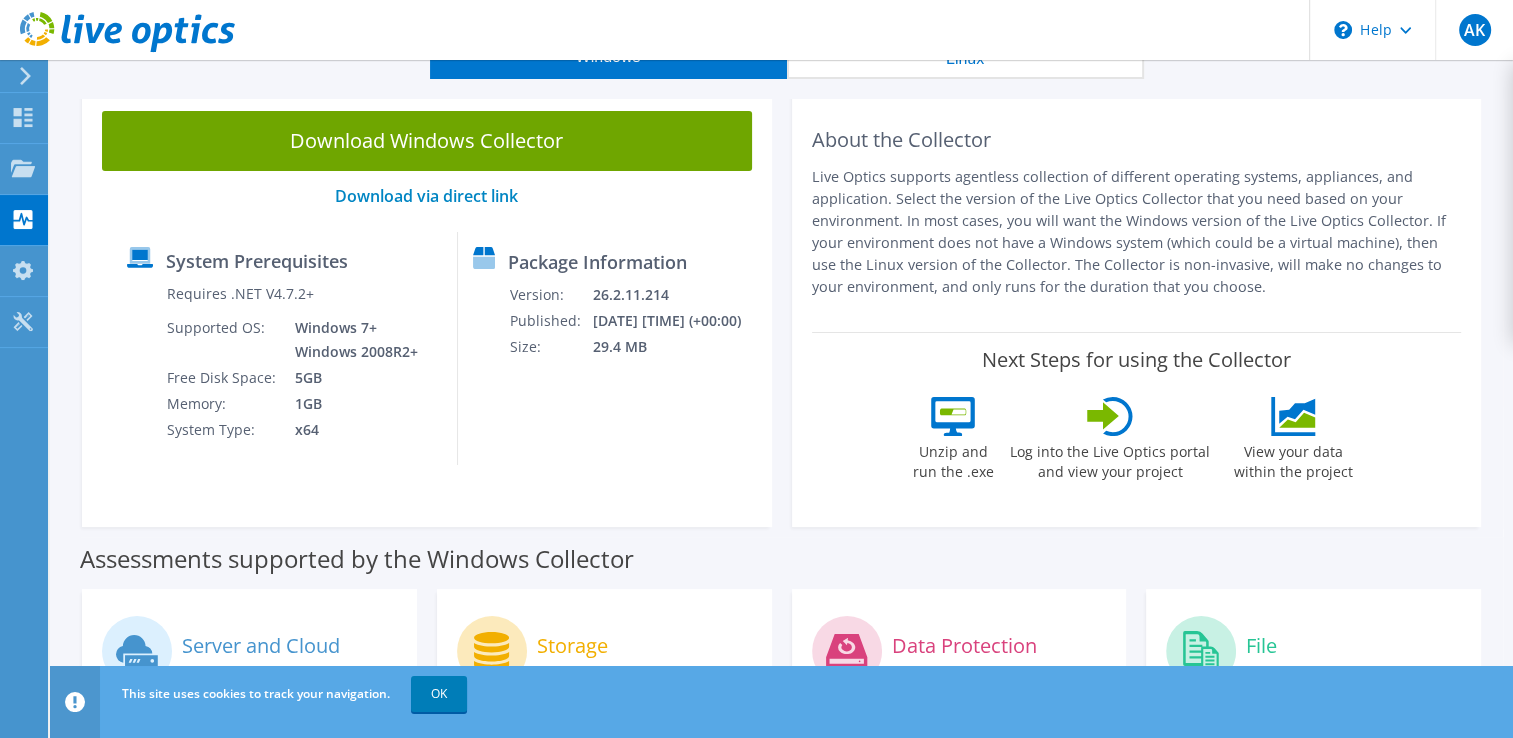 scroll, scrollTop: 0, scrollLeft: 0, axis: both 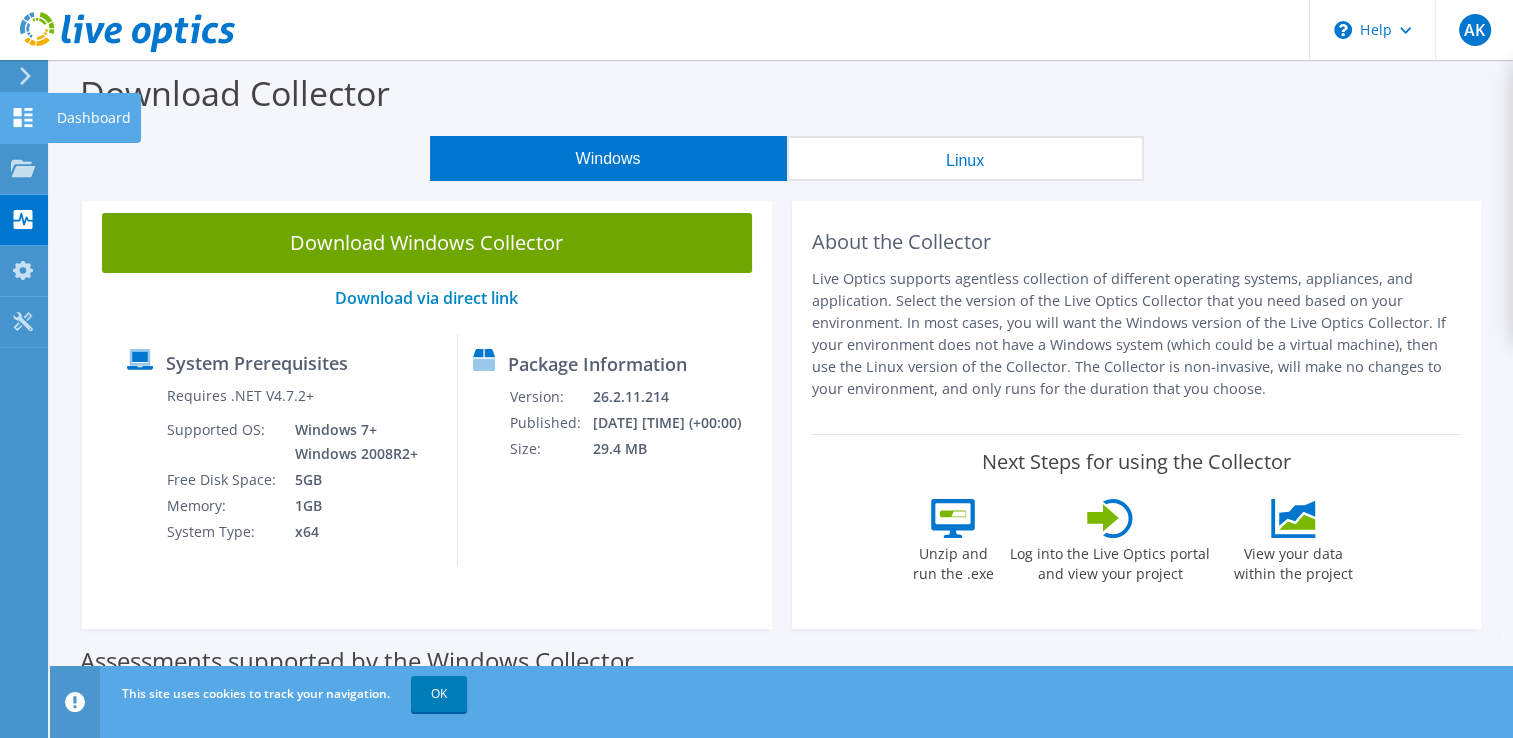 click 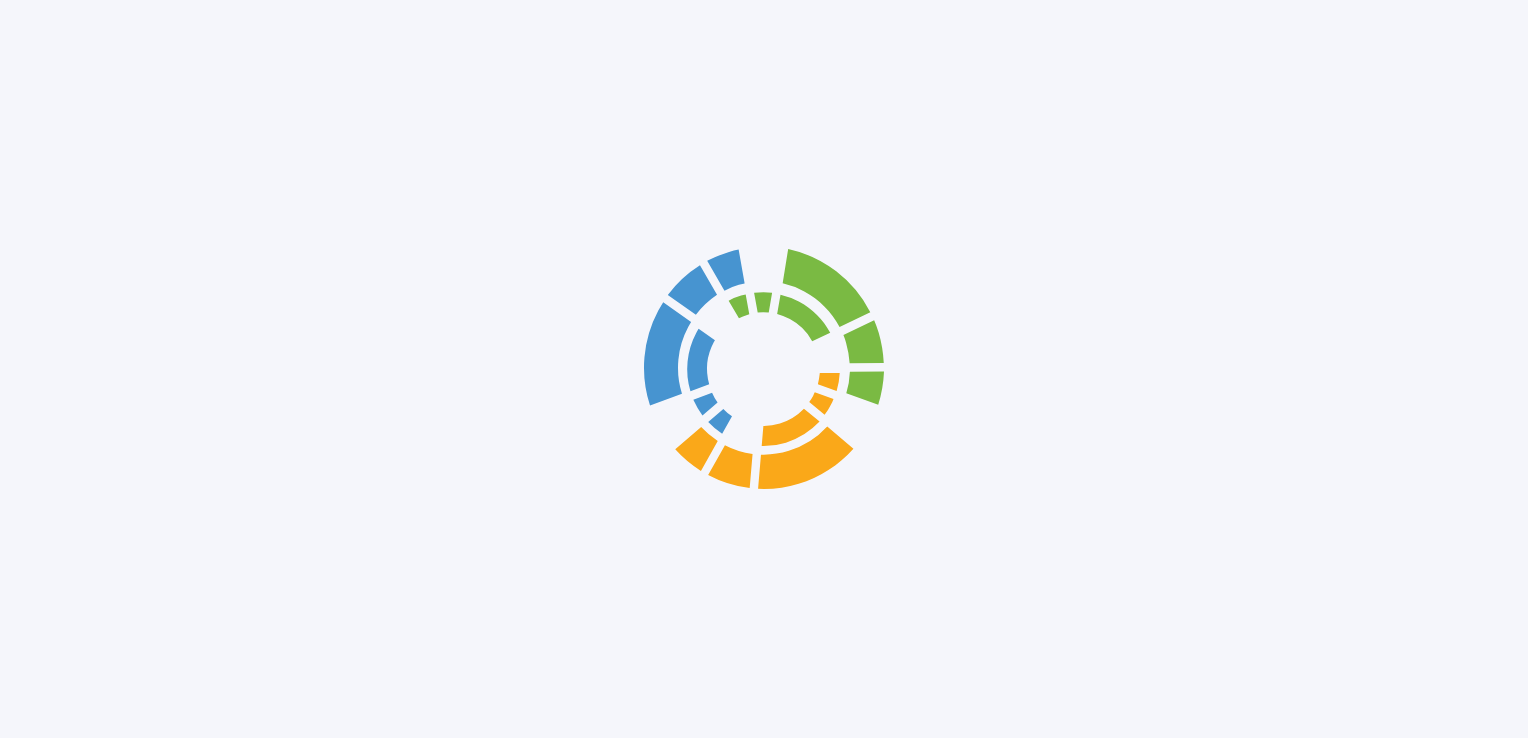 scroll, scrollTop: 0, scrollLeft: 0, axis: both 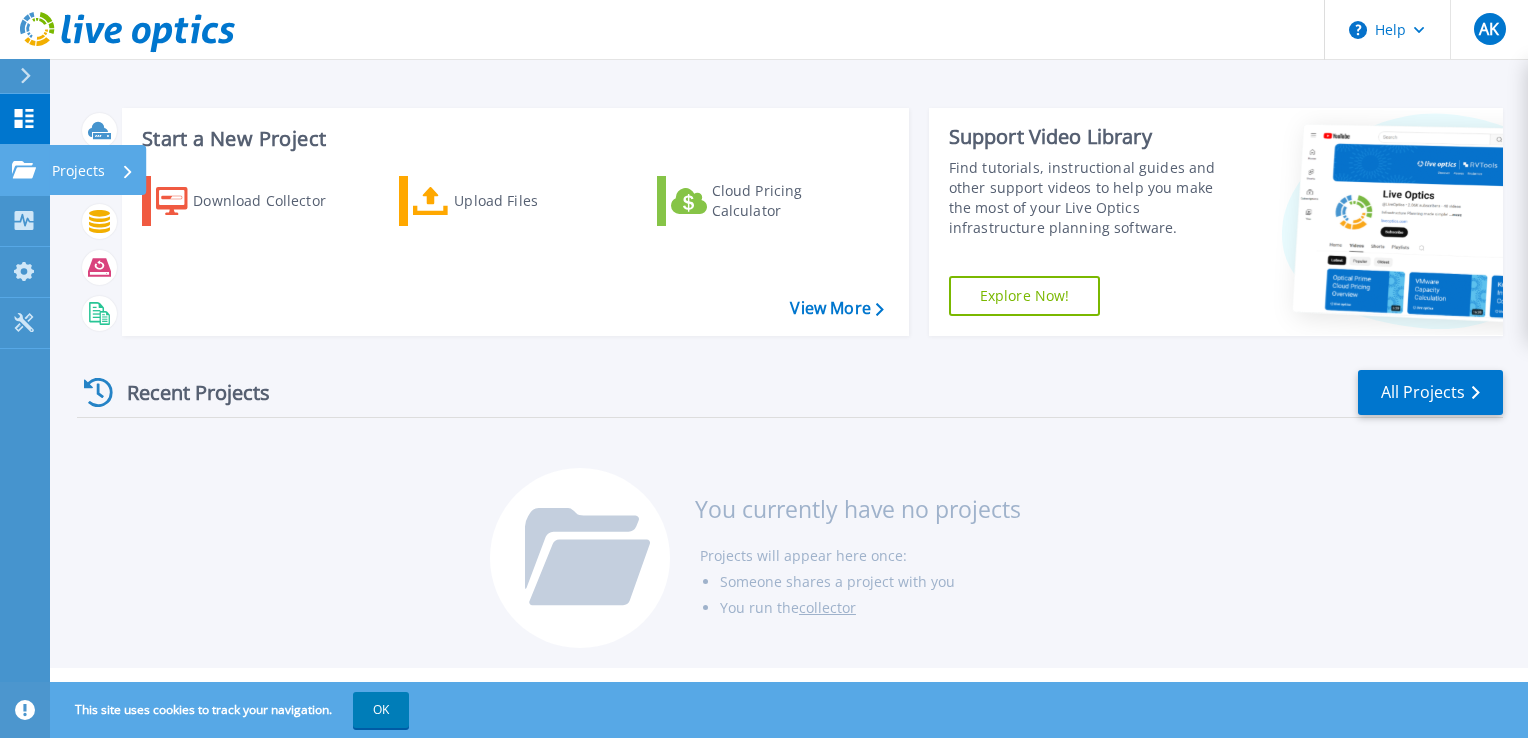 click on "Projects" at bounding box center (78, 171) 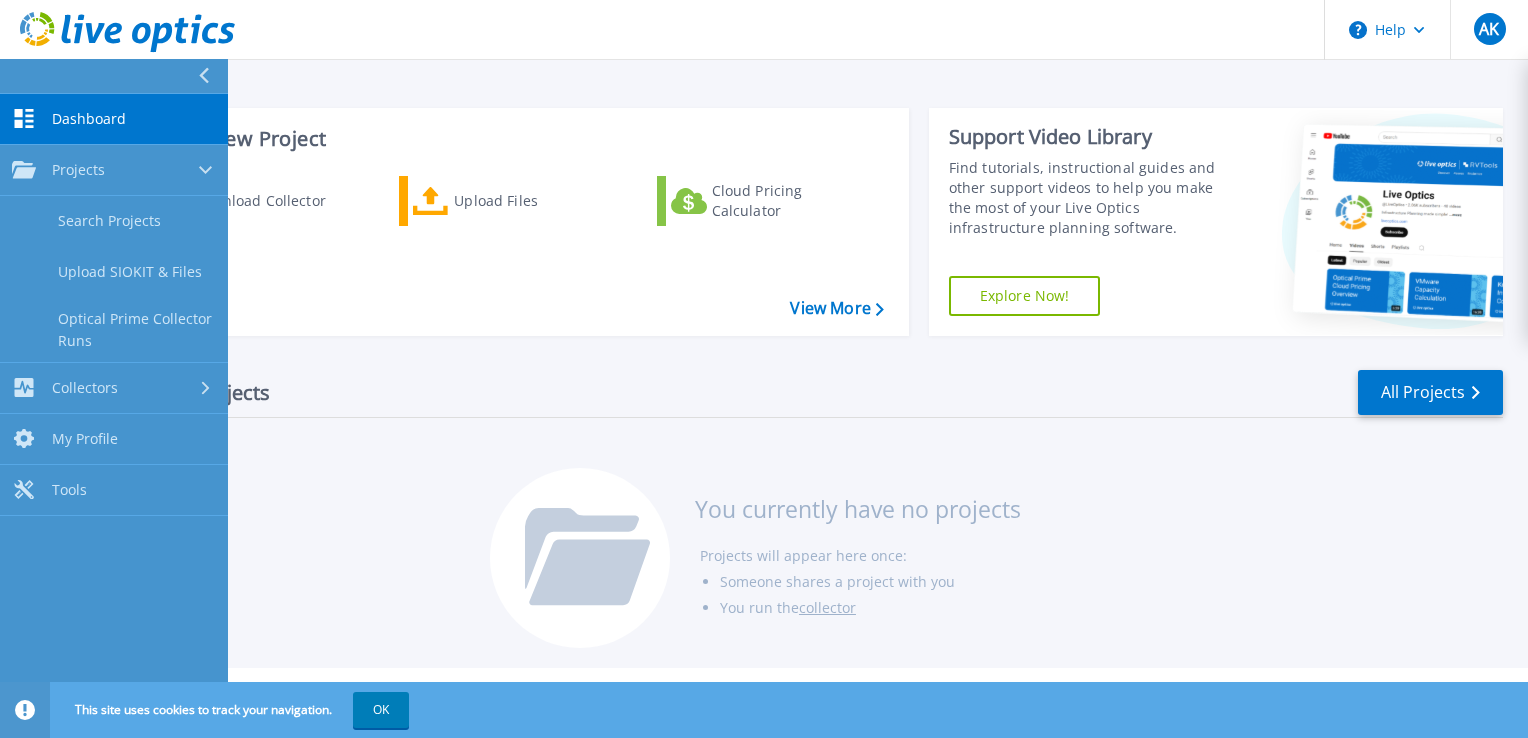 click on "Recent Projects All Projects You currently have no projects Projects will appear here once: Someone shares a project with you You run the  collector" at bounding box center [790, 510] 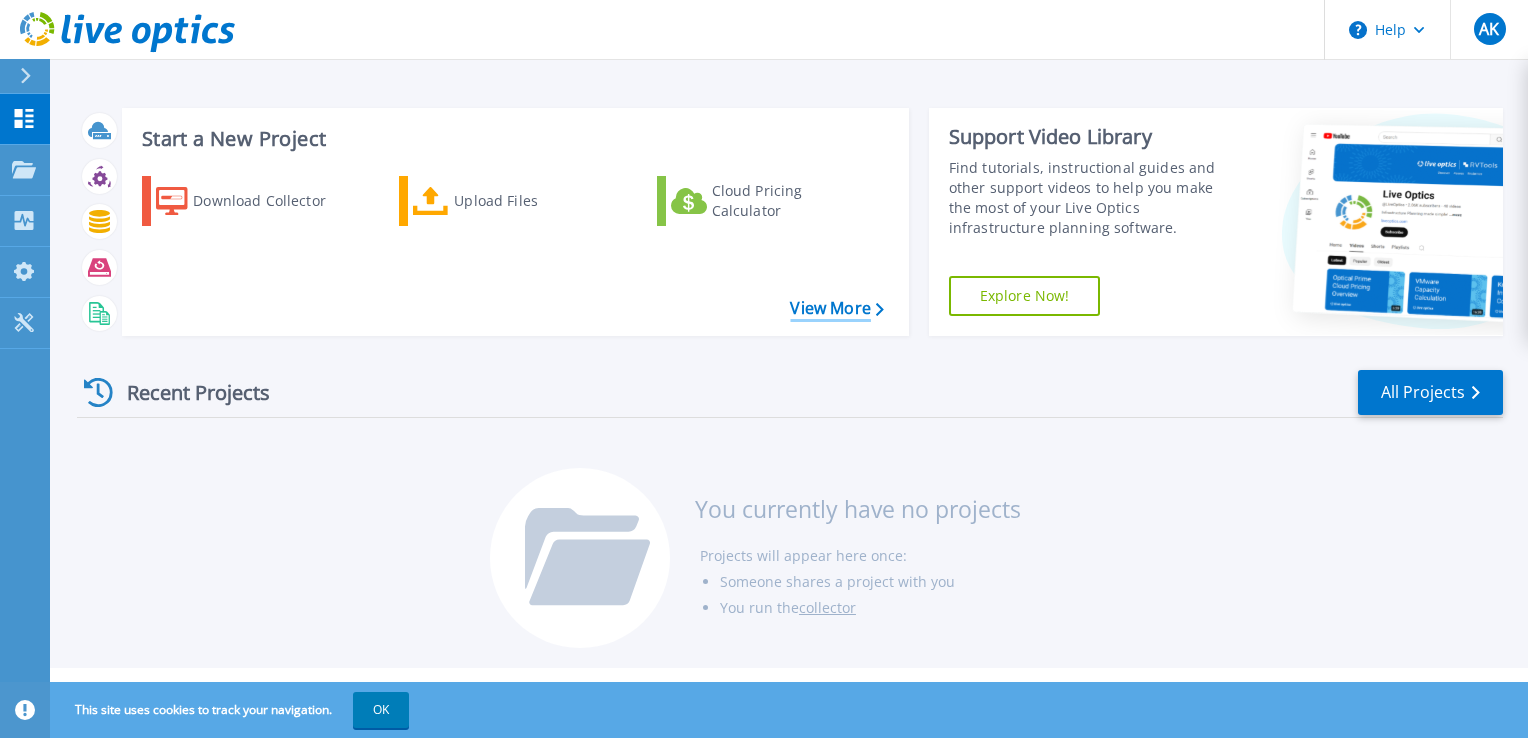 click on "View More" at bounding box center [836, 308] 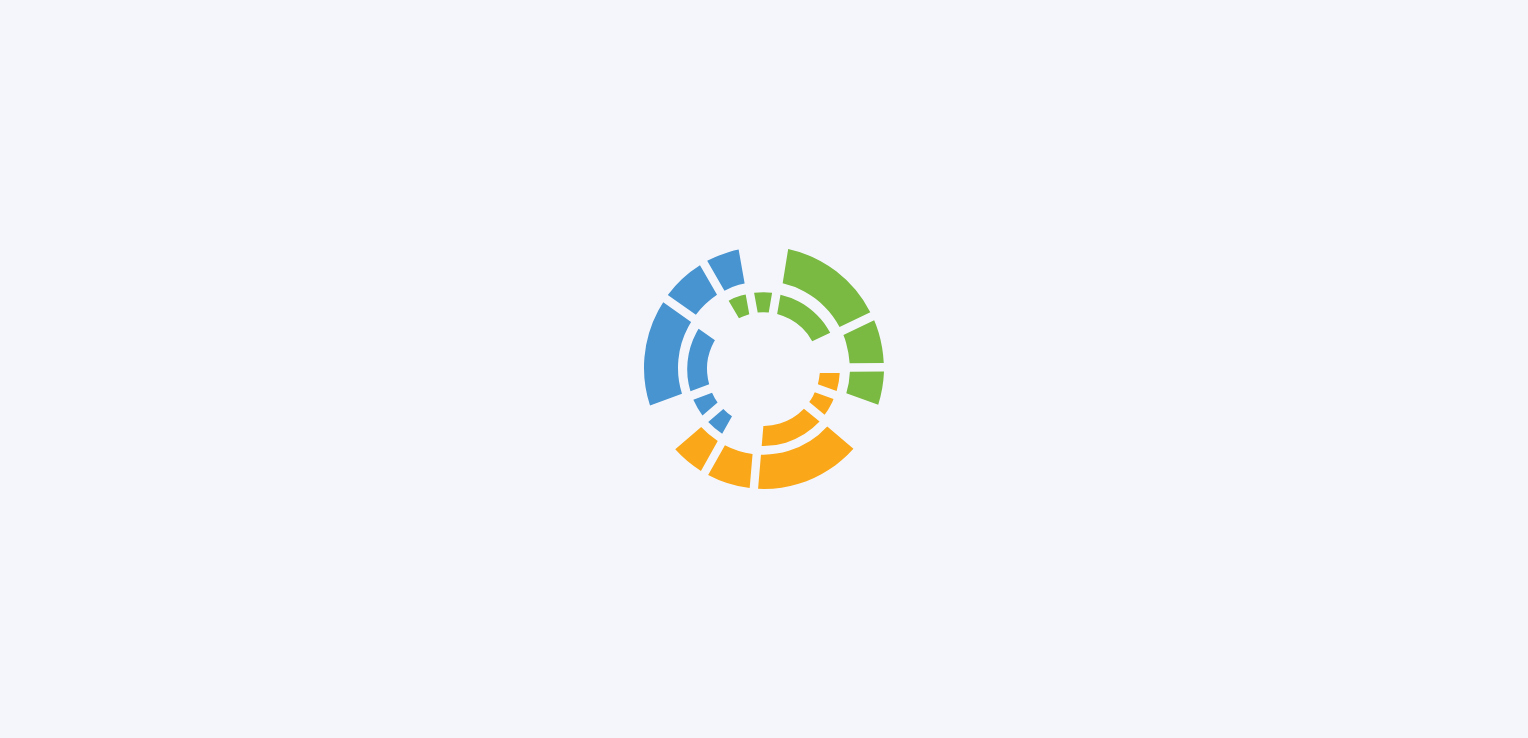 scroll, scrollTop: 0, scrollLeft: 0, axis: both 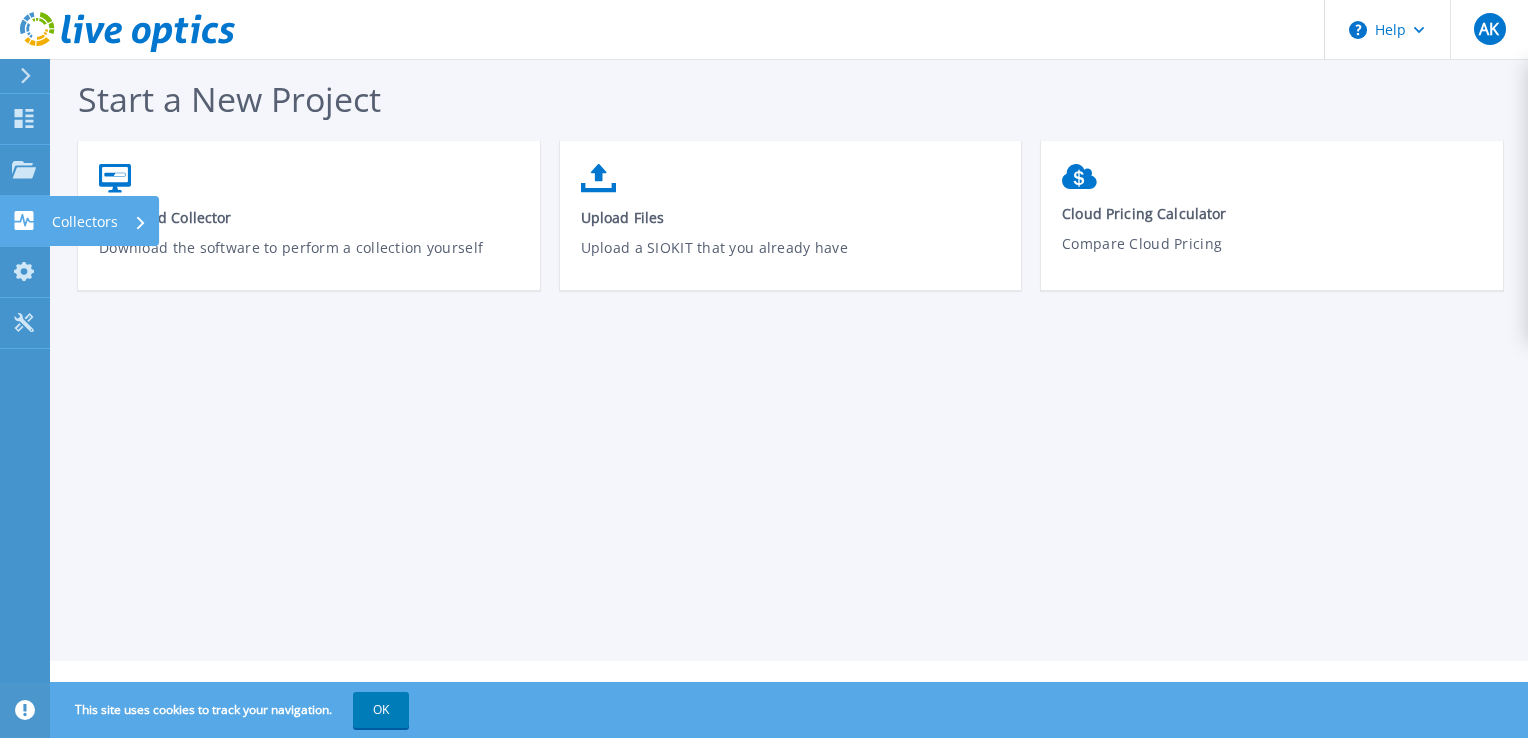 click on "Collectors" at bounding box center (99, 222) 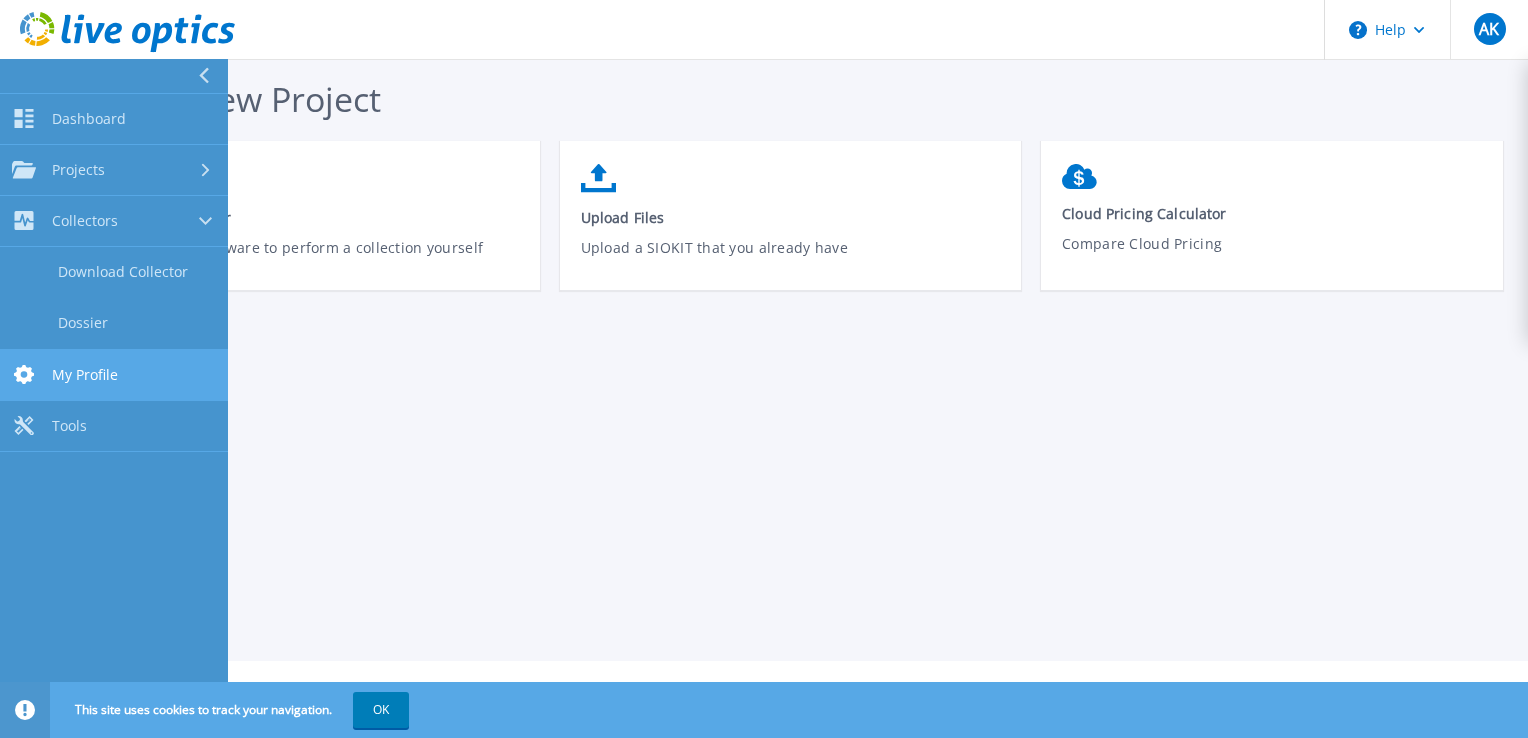 click on "My Profile My Profile" at bounding box center (114, 375) 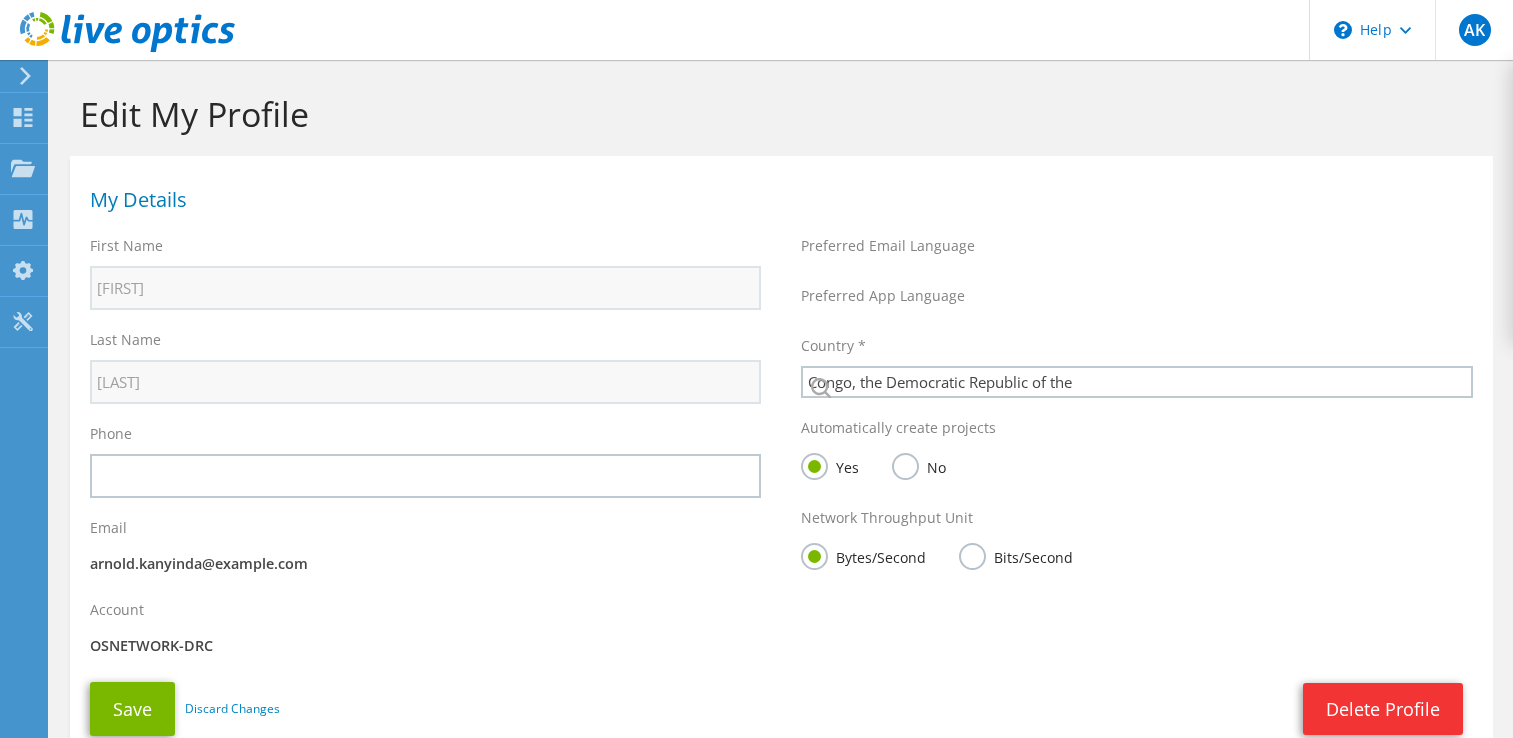 select on "39" 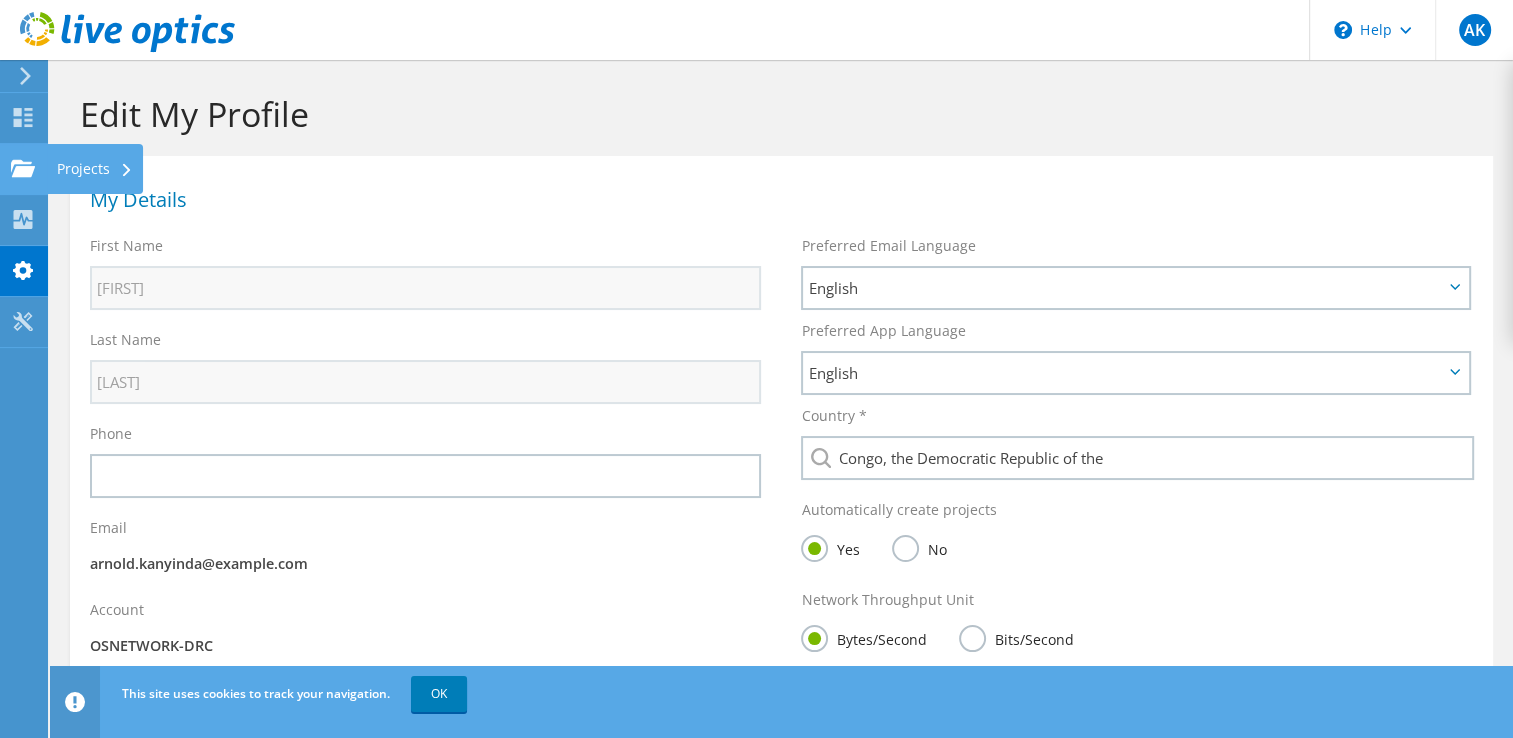 click 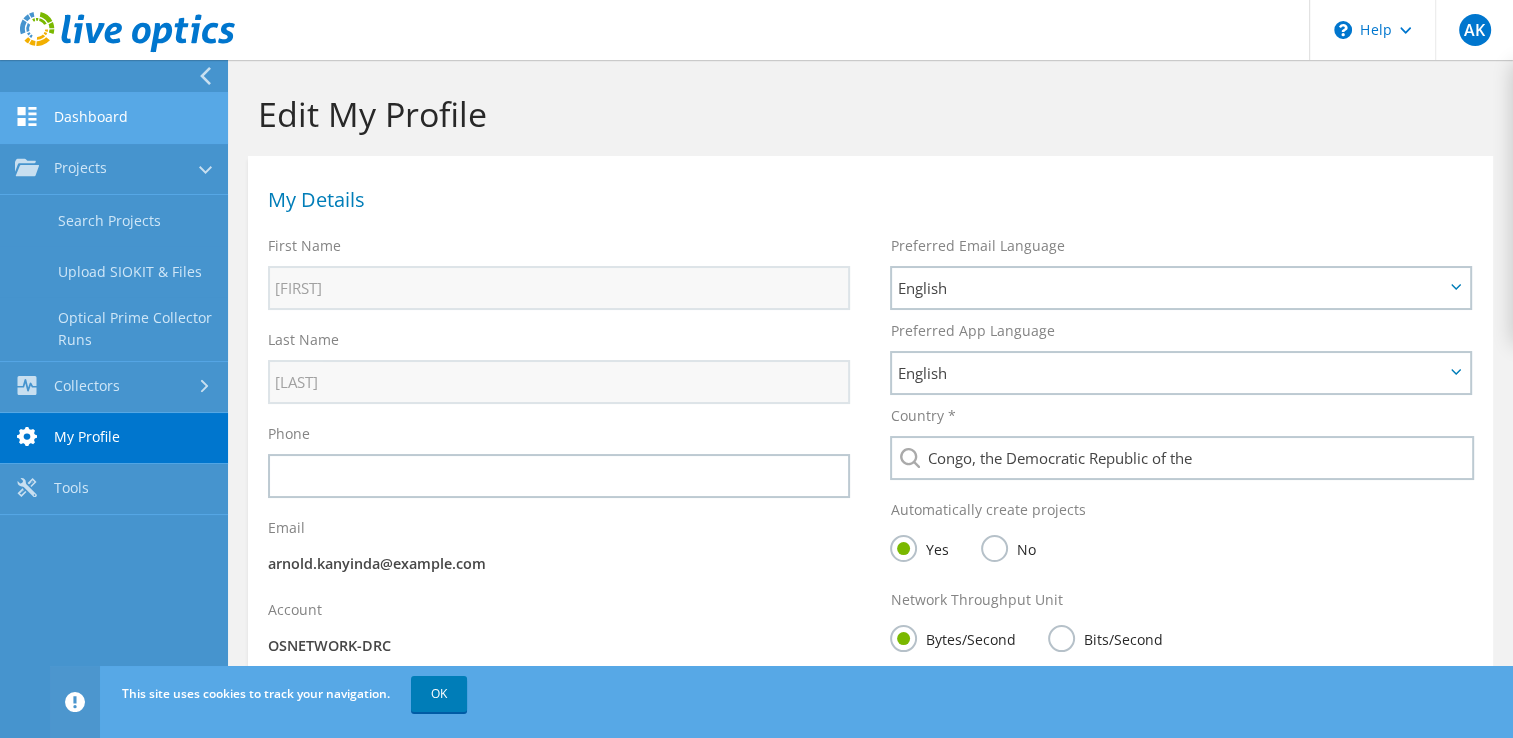 click on "Dashboard" at bounding box center (114, 118) 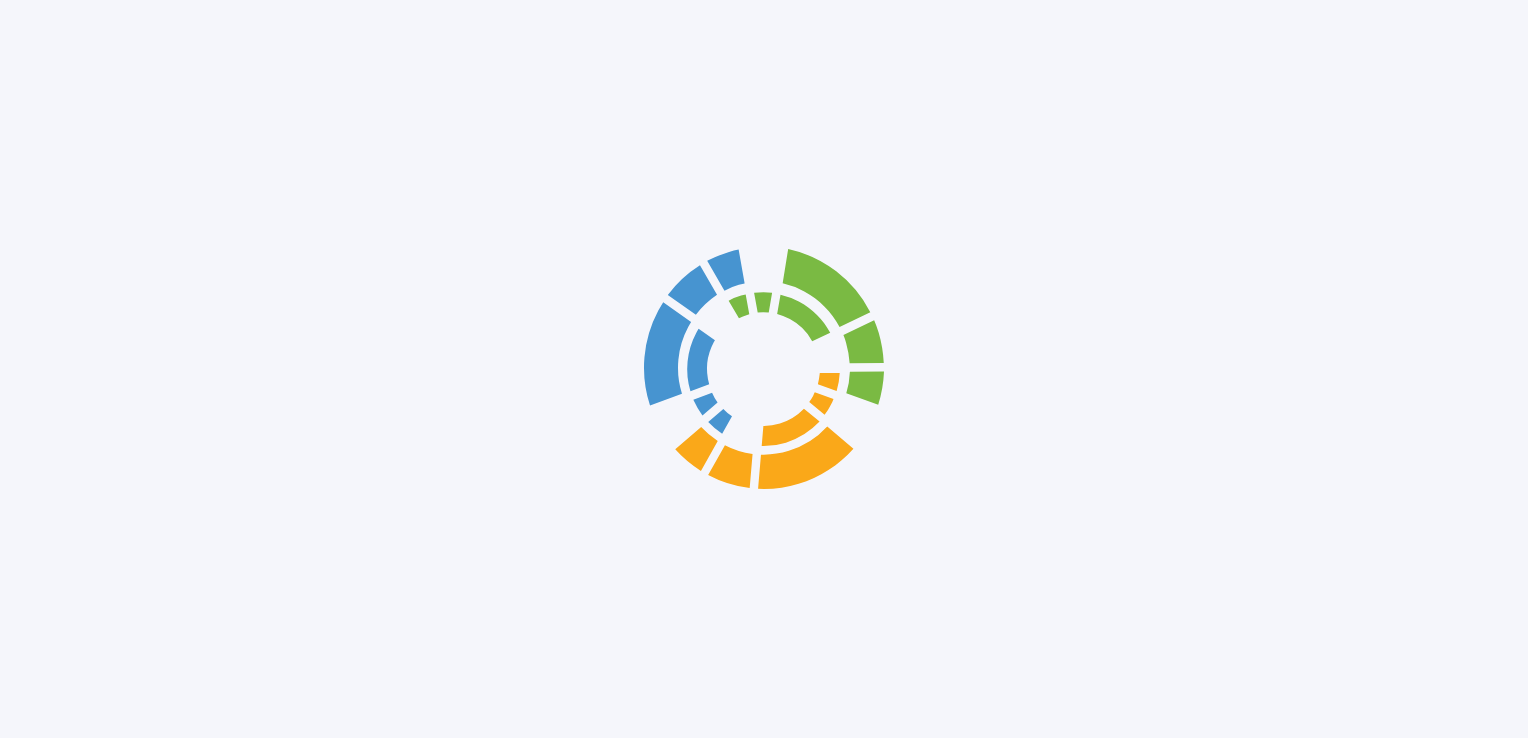 scroll, scrollTop: 0, scrollLeft: 0, axis: both 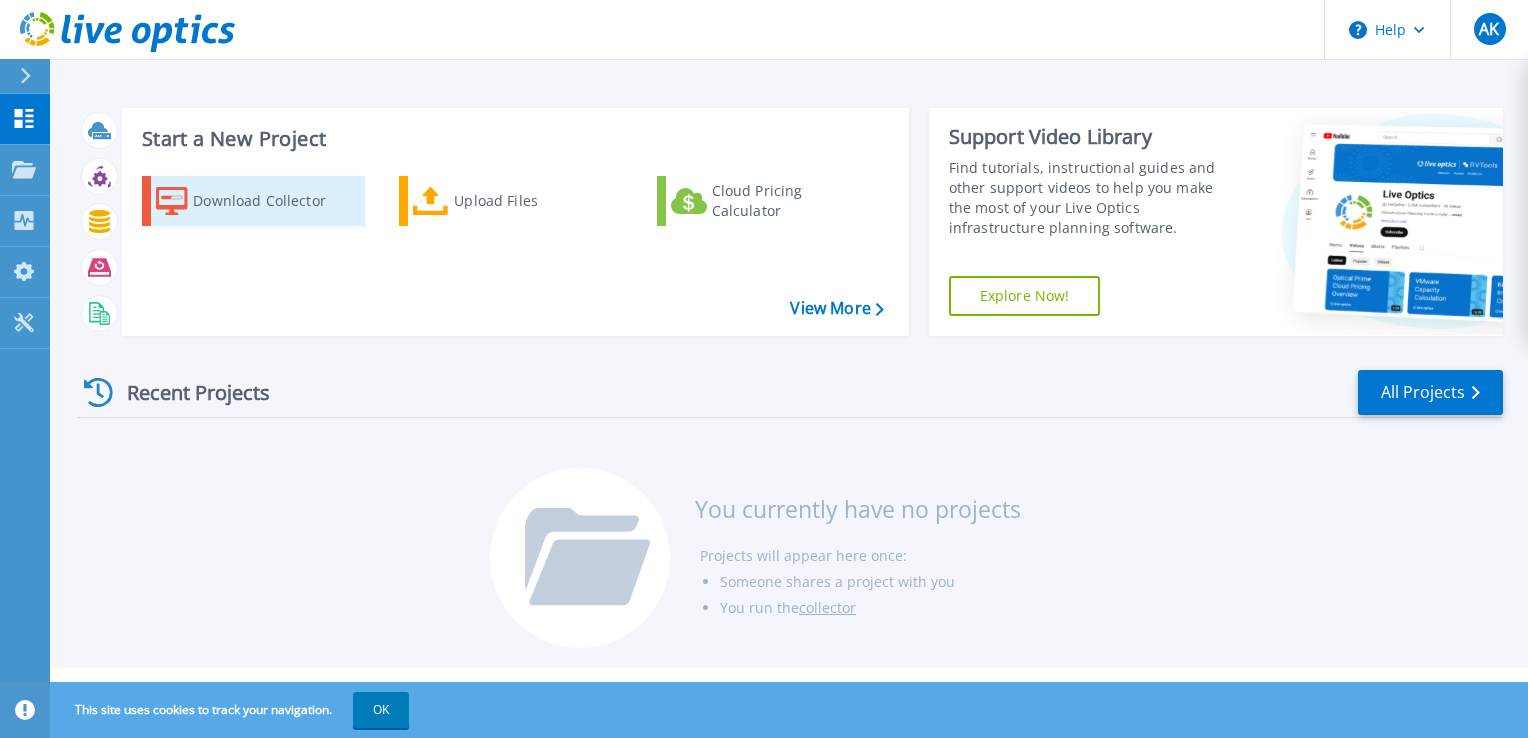 click on "Download Collector" at bounding box center (273, 201) 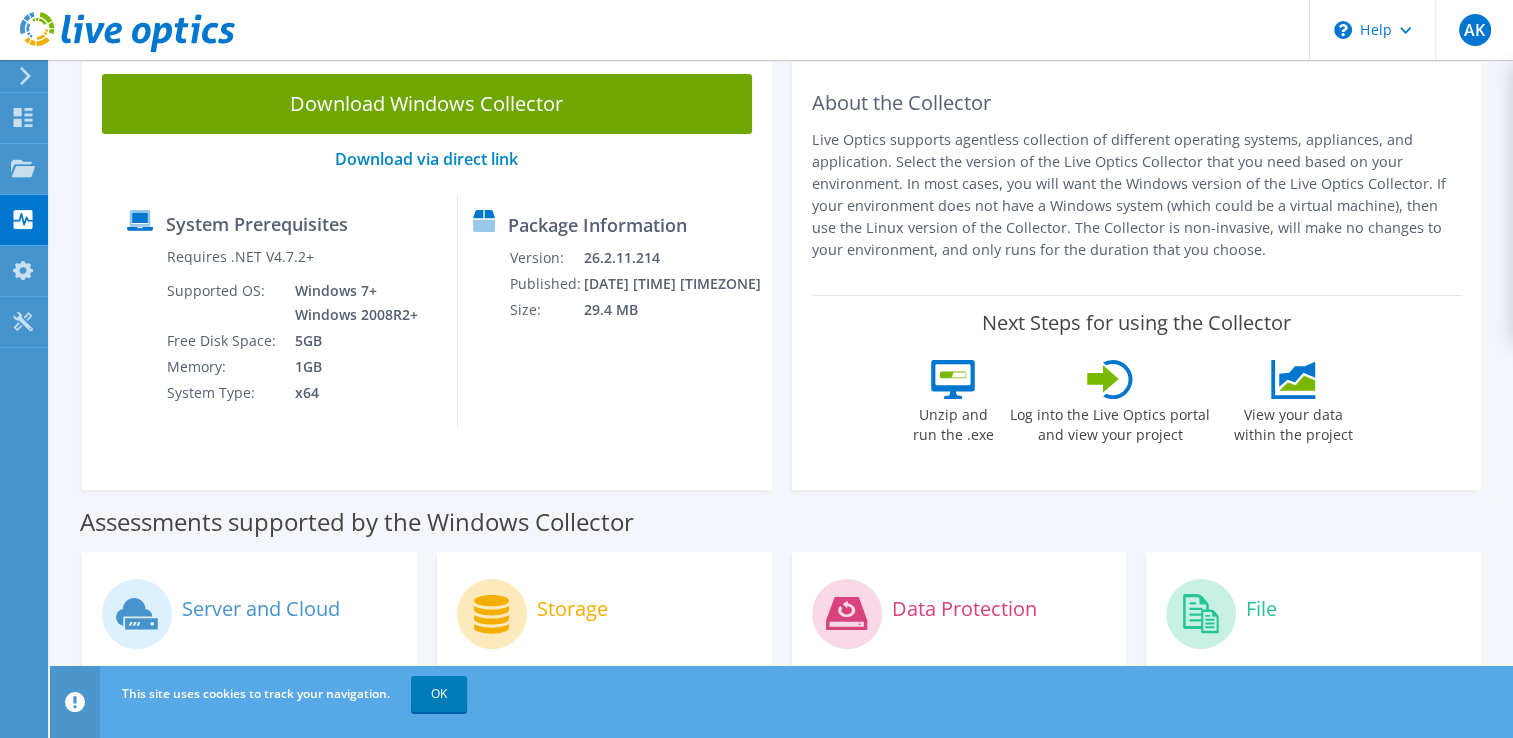 scroll, scrollTop: 300, scrollLeft: 0, axis: vertical 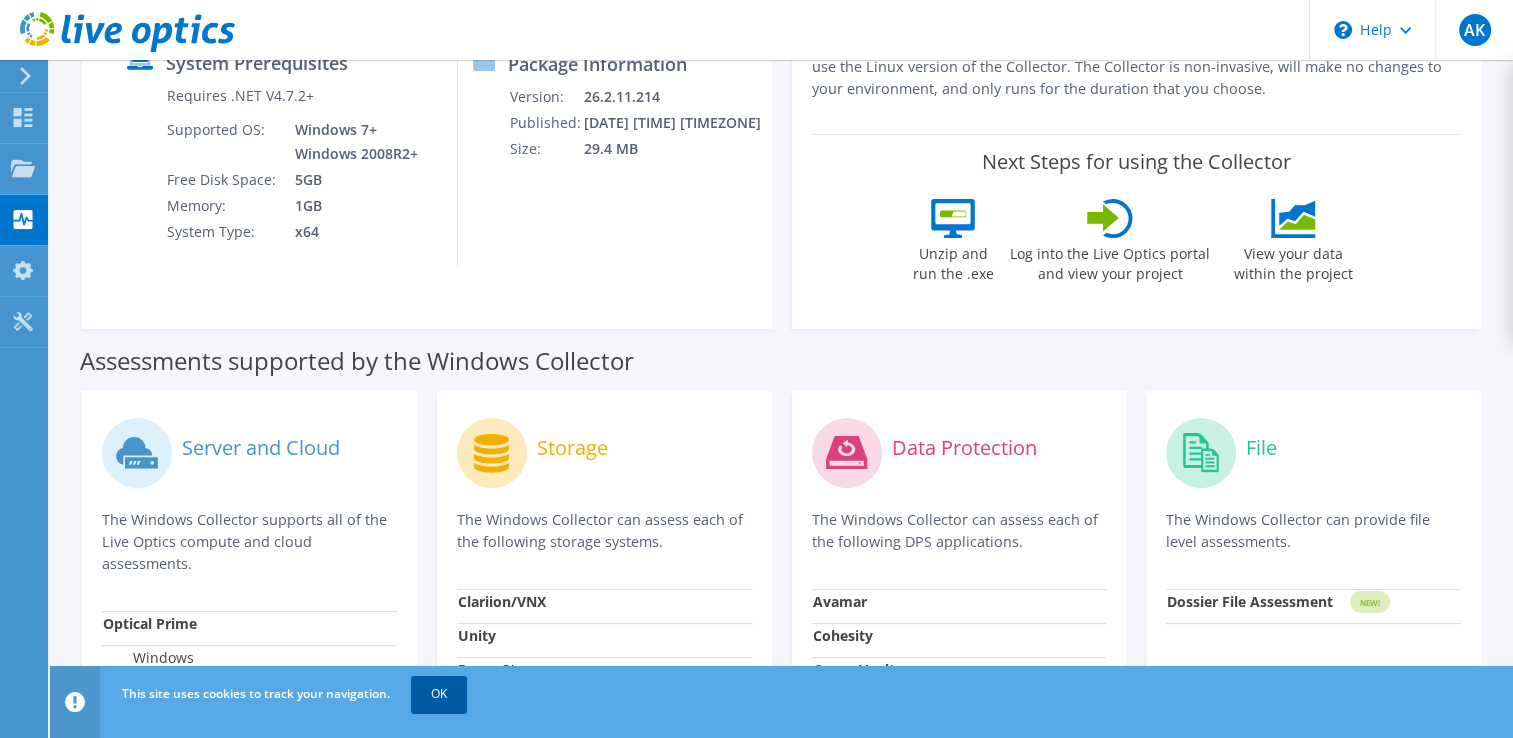 click on "OK" at bounding box center [439, 694] 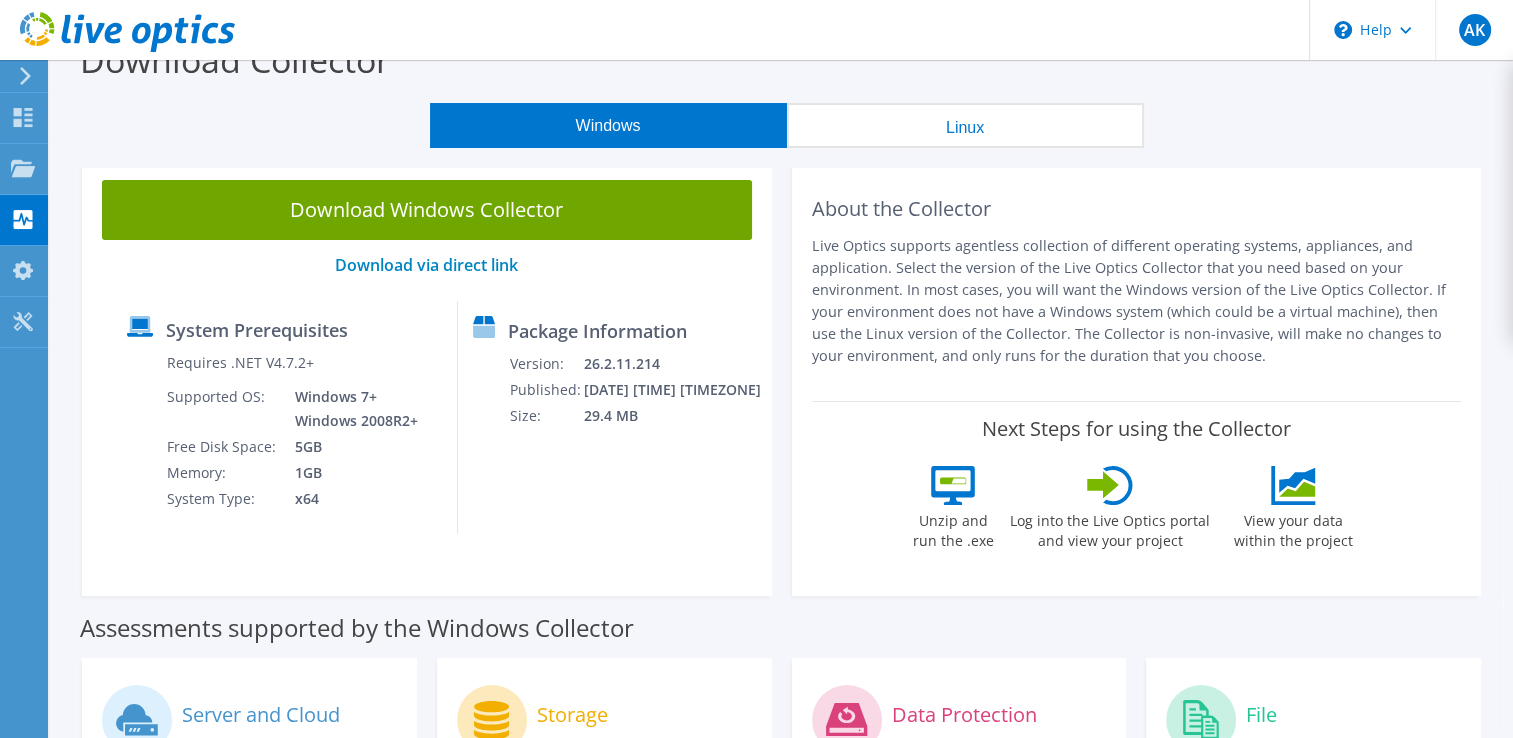 scroll, scrollTop: 0, scrollLeft: 0, axis: both 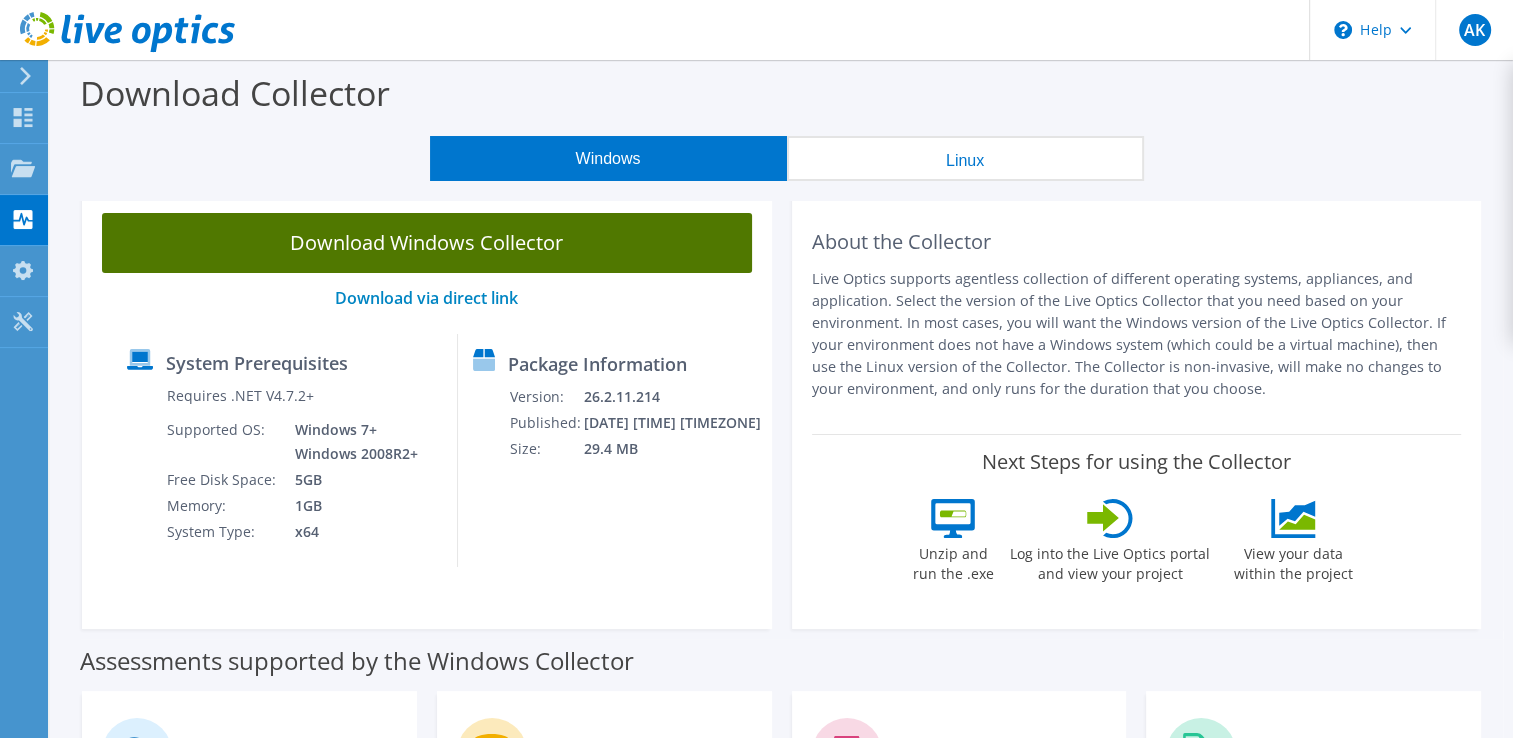 click on "Download Windows Collector" at bounding box center (427, 243) 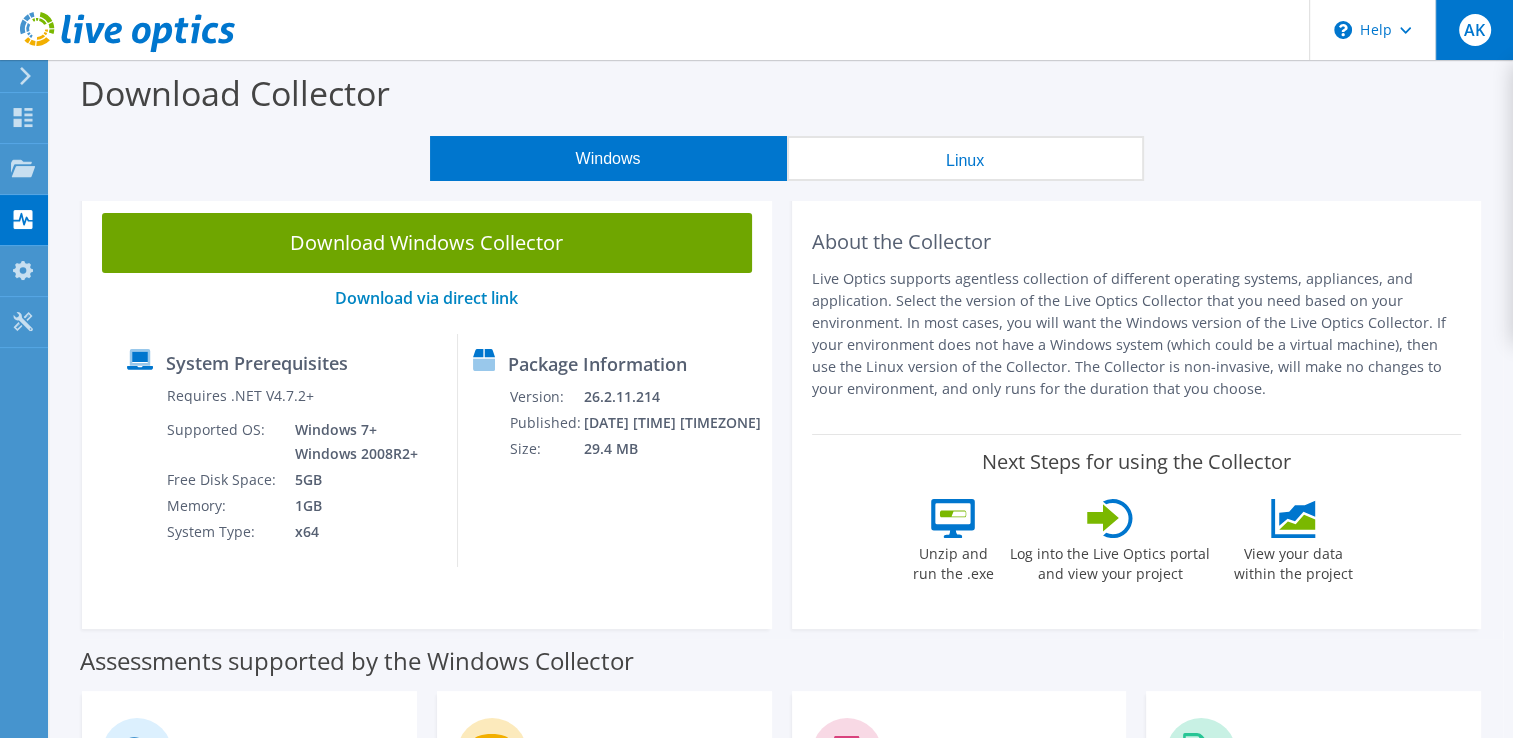 click on "AK" at bounding box center [1475, 30] 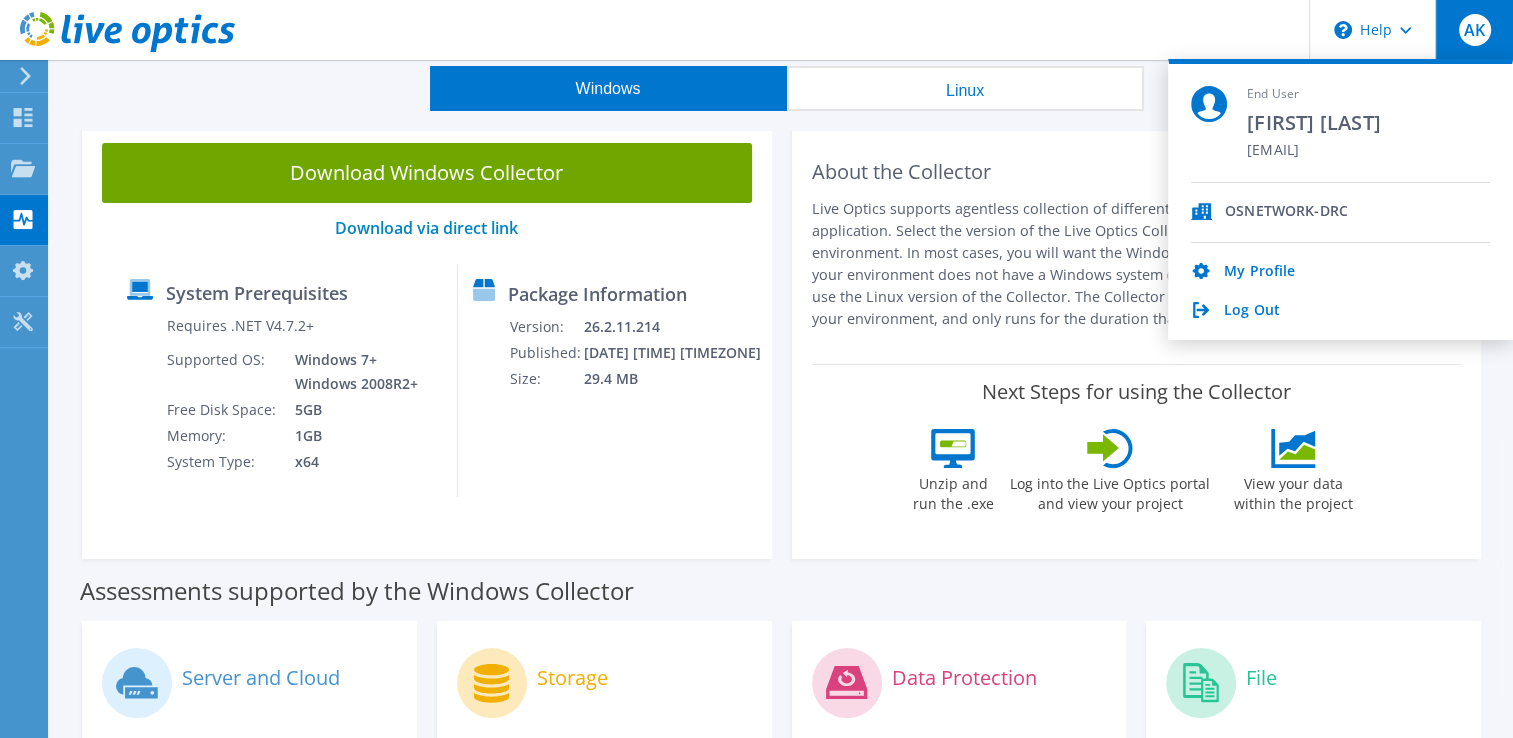 scroll, scrollTop: 0, scrollLeft: 0, axis: both 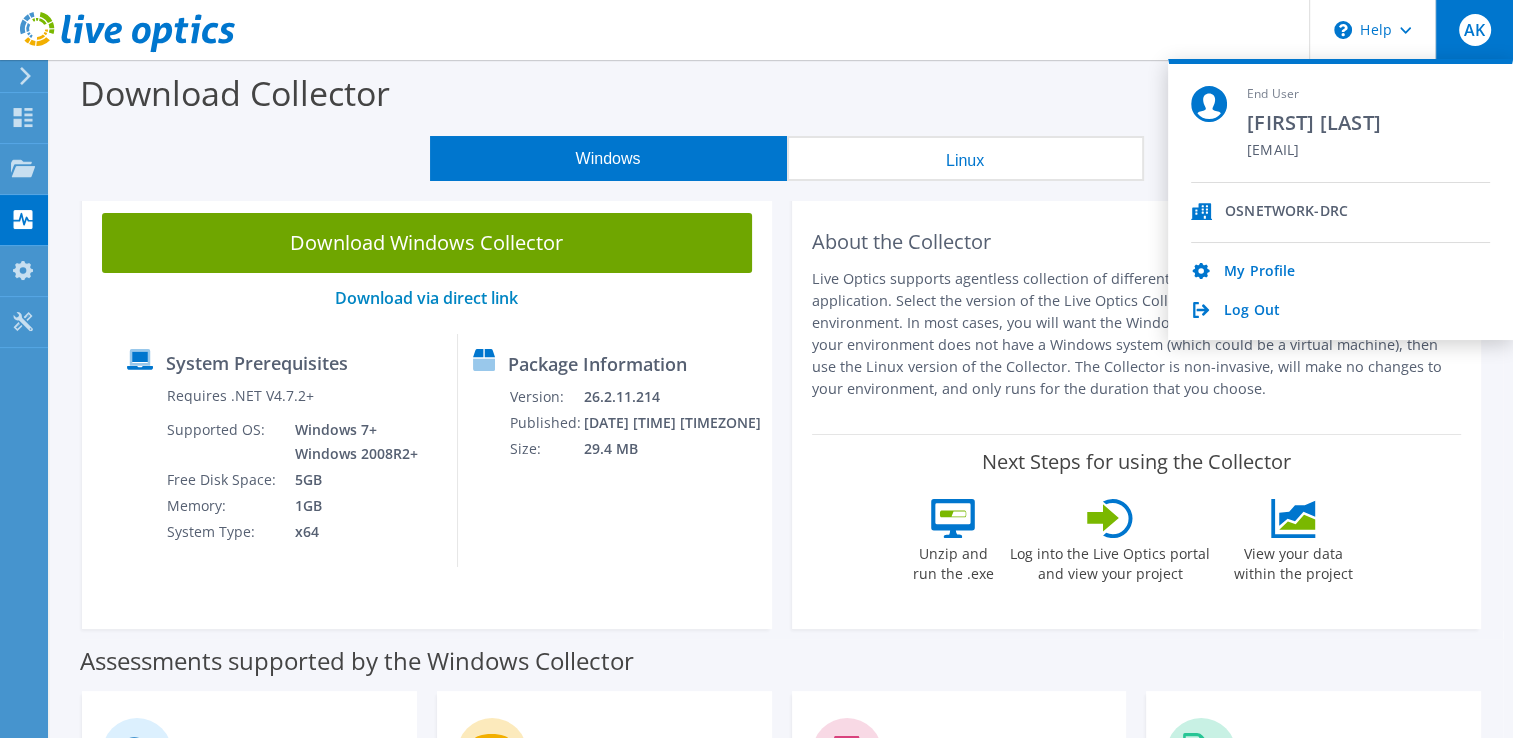 click on "About the Collector
Live Optics supports agentless collection of different operating systems, appliances, and application. Select the version of the Live Optics Collector that you need based on your environment. In most cases, you will want the Windows version of the Live Optics Collector. If your environment does not have a Windows system (which could be a virtual machine), then use the Linux version of the Collector. The Collector is non-invasive, will make no changes to your environment, and only runs for the duration that you choose.
Next Steps for using the Collector
Unzip and run the .exe" at bounding box center (1137, 411) 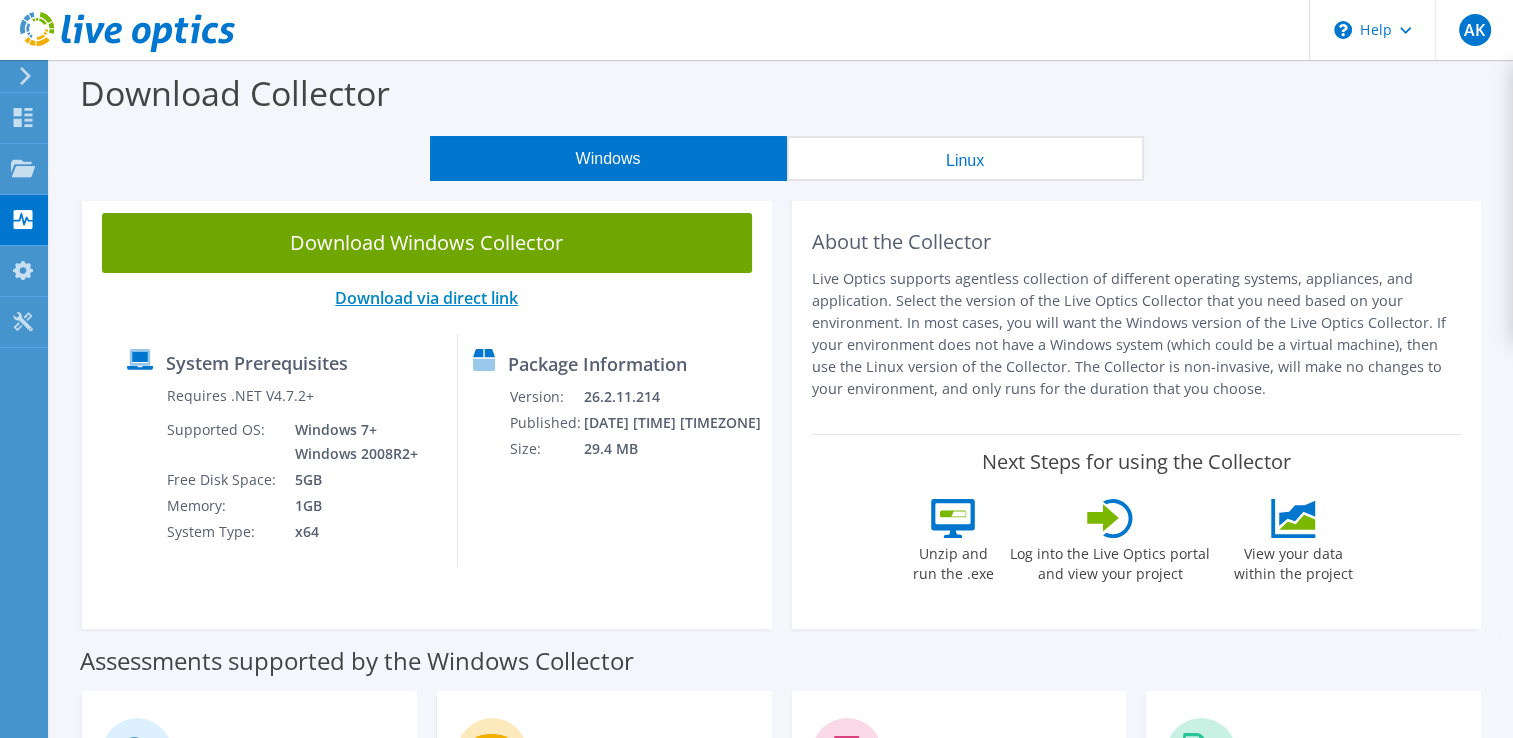 click on "Download via direct link" at bounding box center [426, 298] 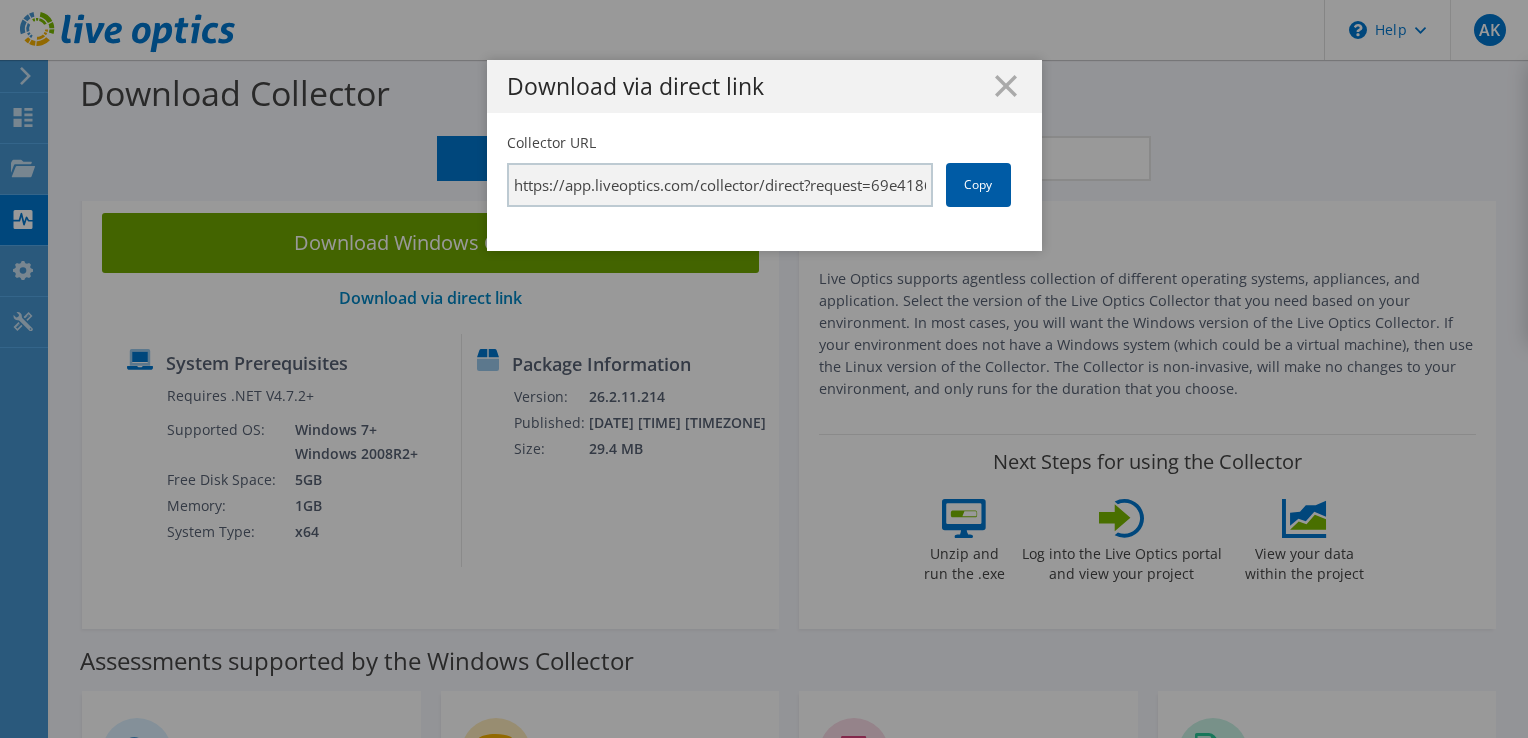 click on "Copy" at bounding box center (978, 185) 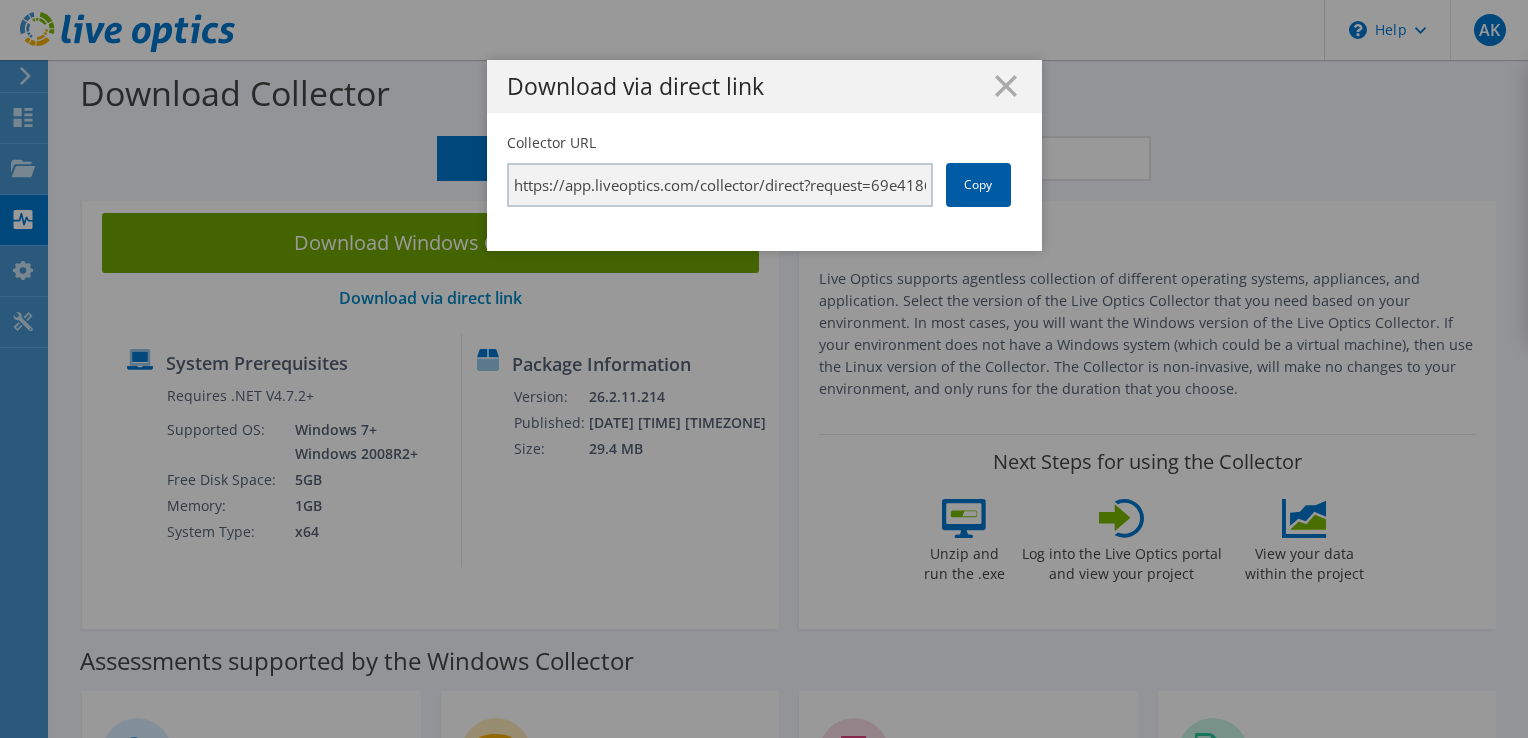 click on "Copy" at bounding box center [978, 185] 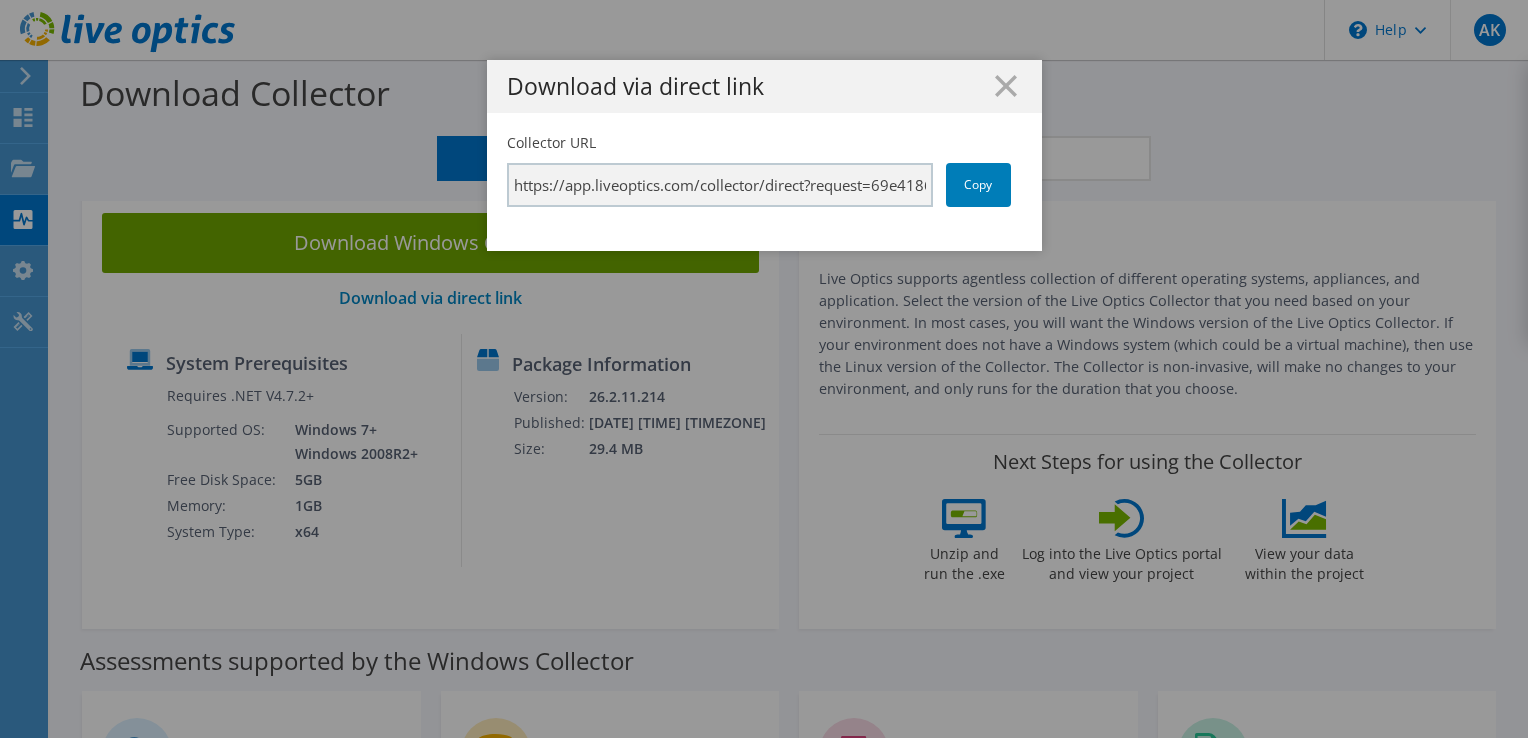 click on "Download via direct link" at bounding box center [764, 86] 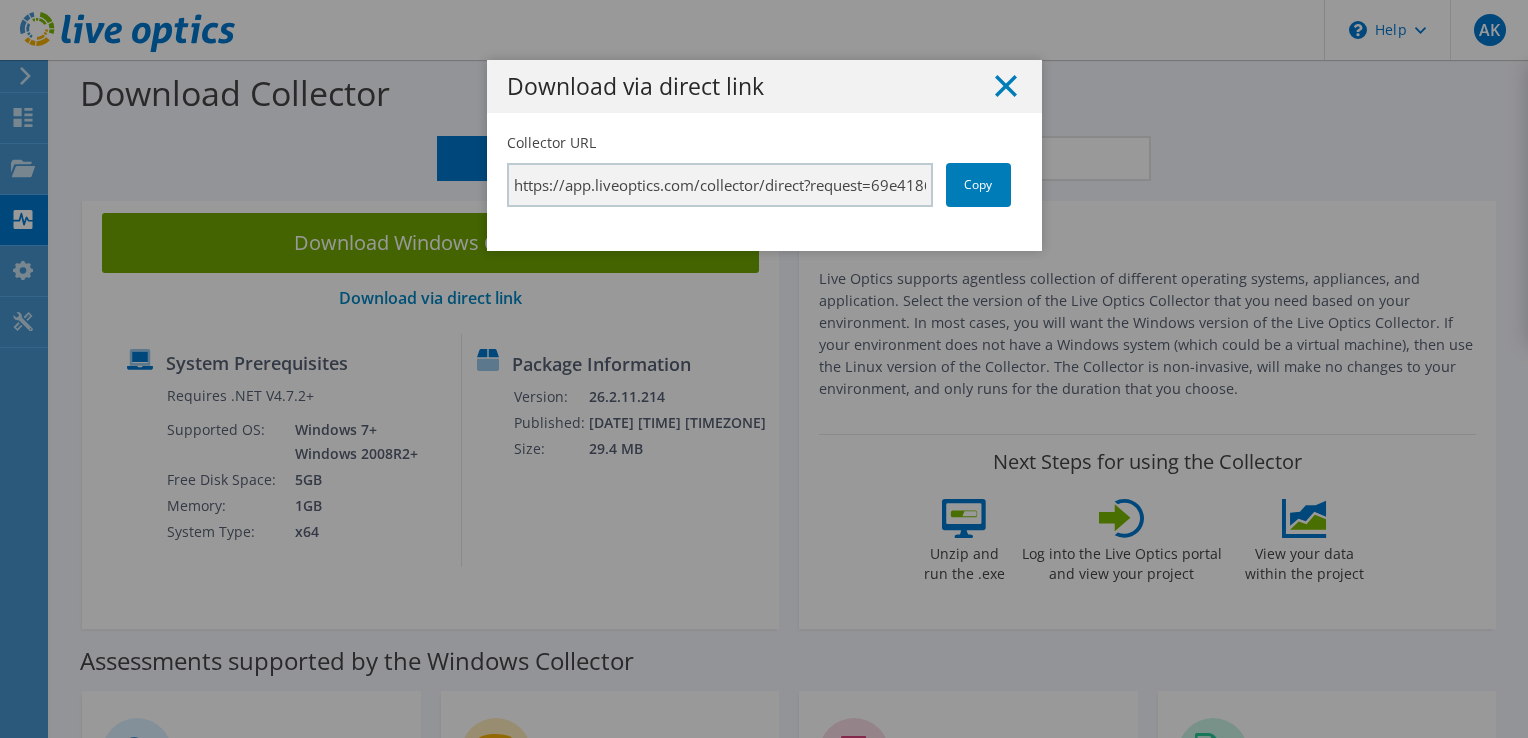 click 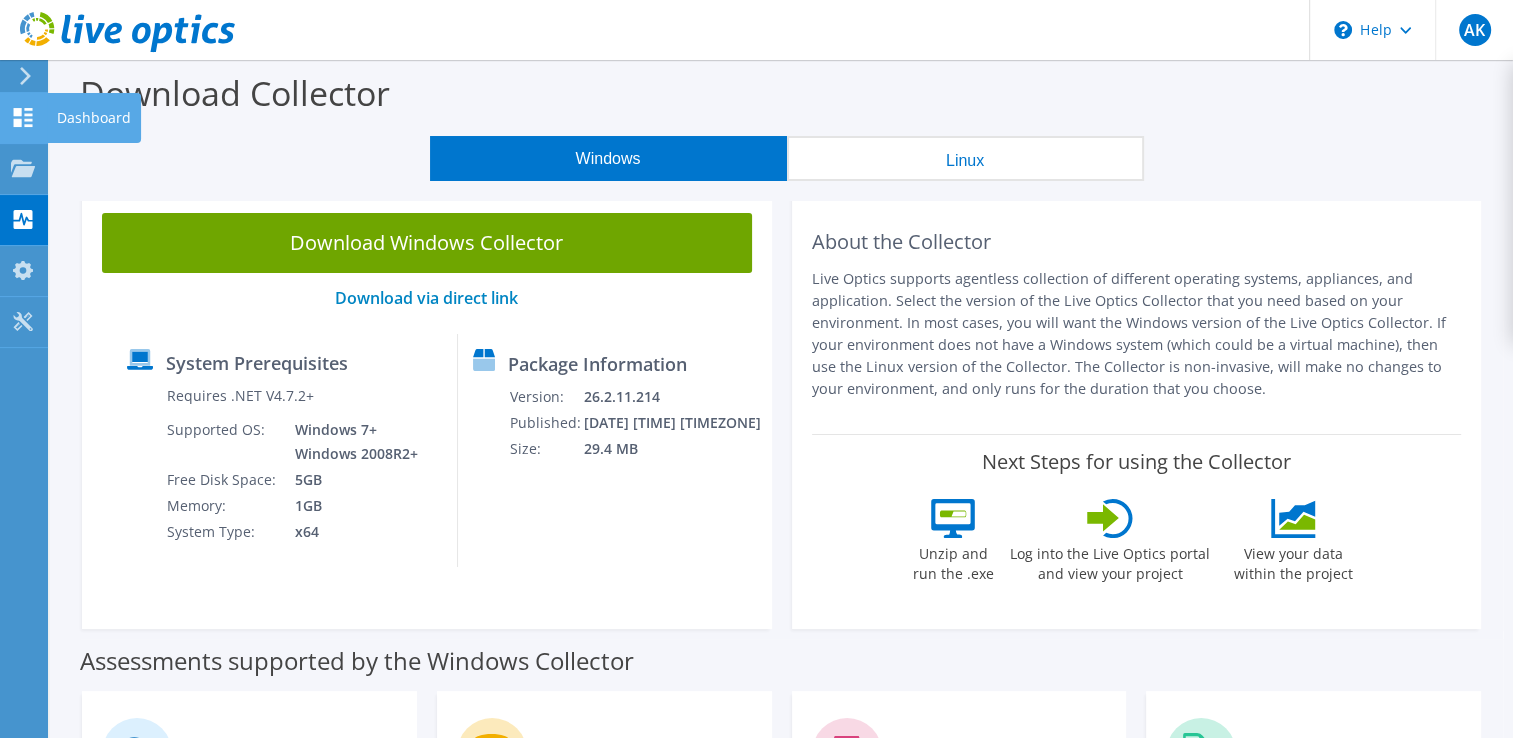click on "Dashboard" at bounding box center (-66, 118) 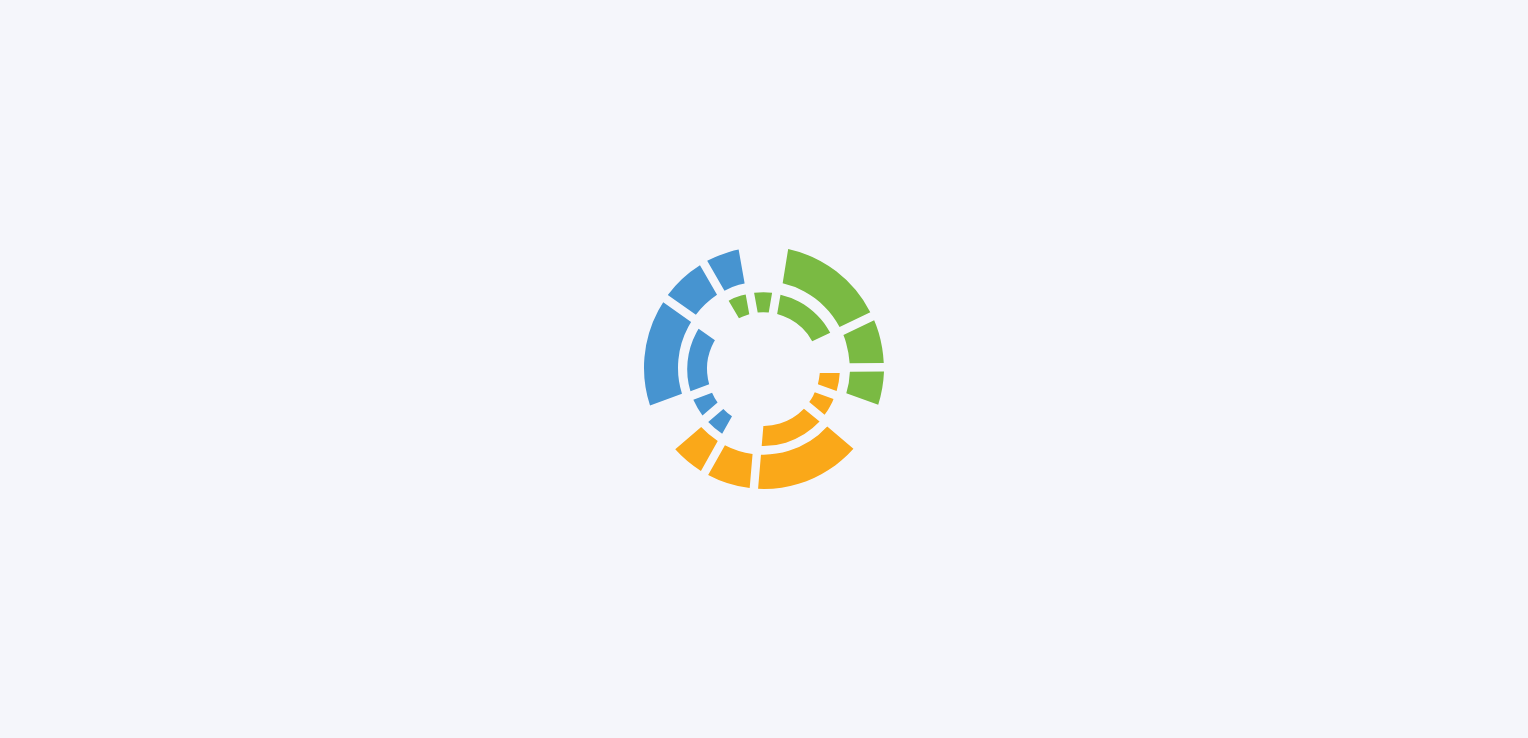 scroll, scrollTop: 0, scrollLeft: 0, axis: both 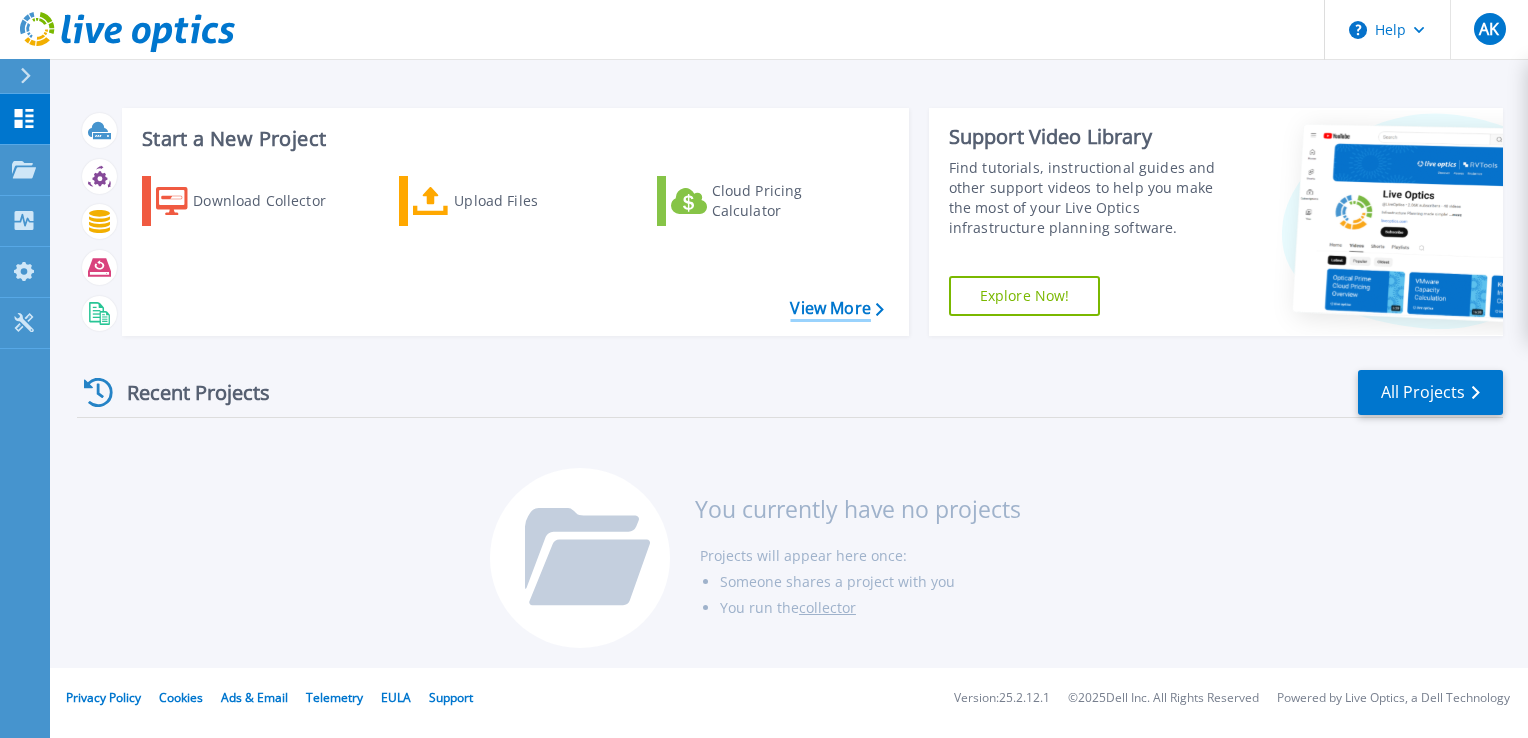 click on "View More" at bounding box center [836, 308] 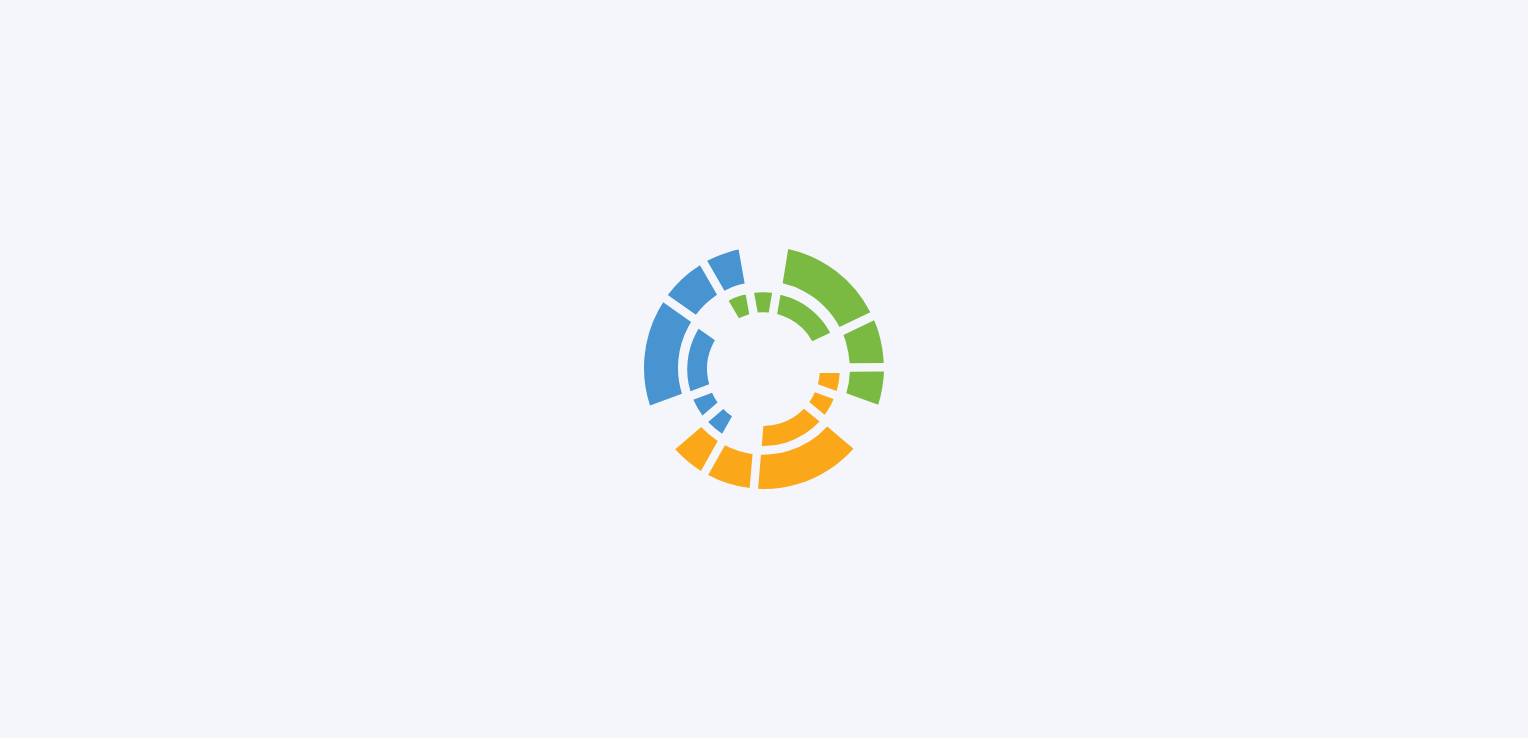 scroll, scrollTop: 0, scrollLeft: 0, axis: both 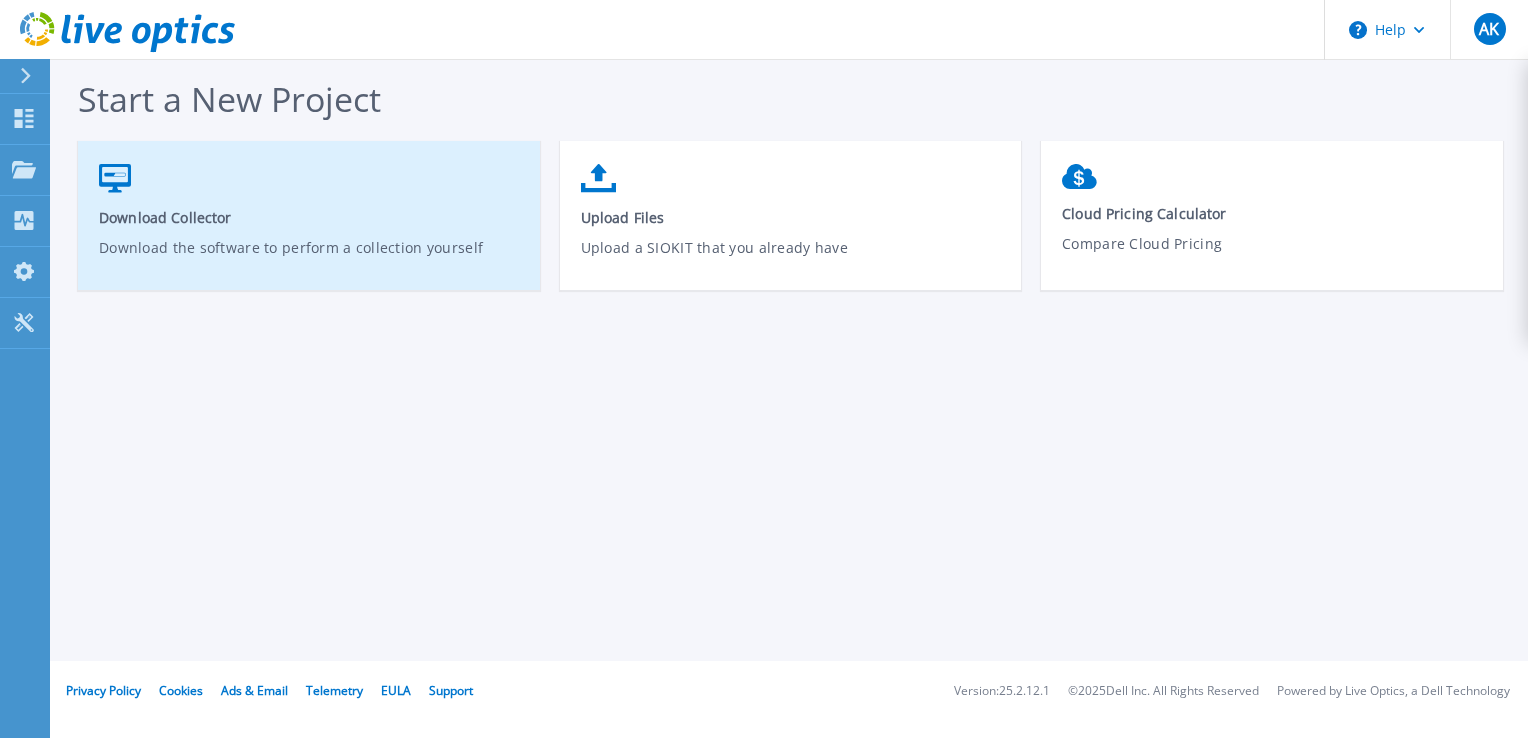 click on "Download Collector Download the software to perform a collection yourself" at bounding box center (309, 225) 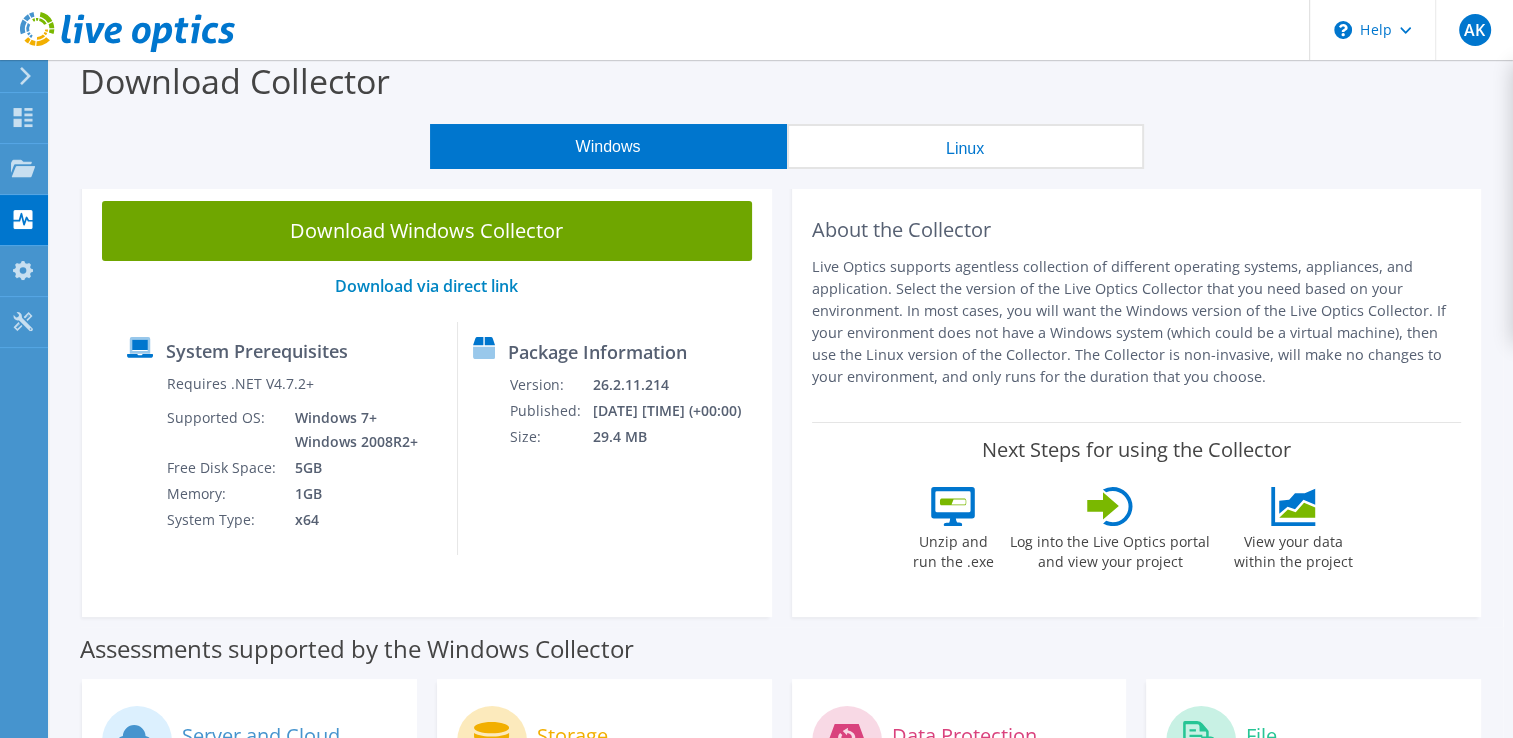 scroll, scrollTop: 0, scrollLeft: 0, axis: both 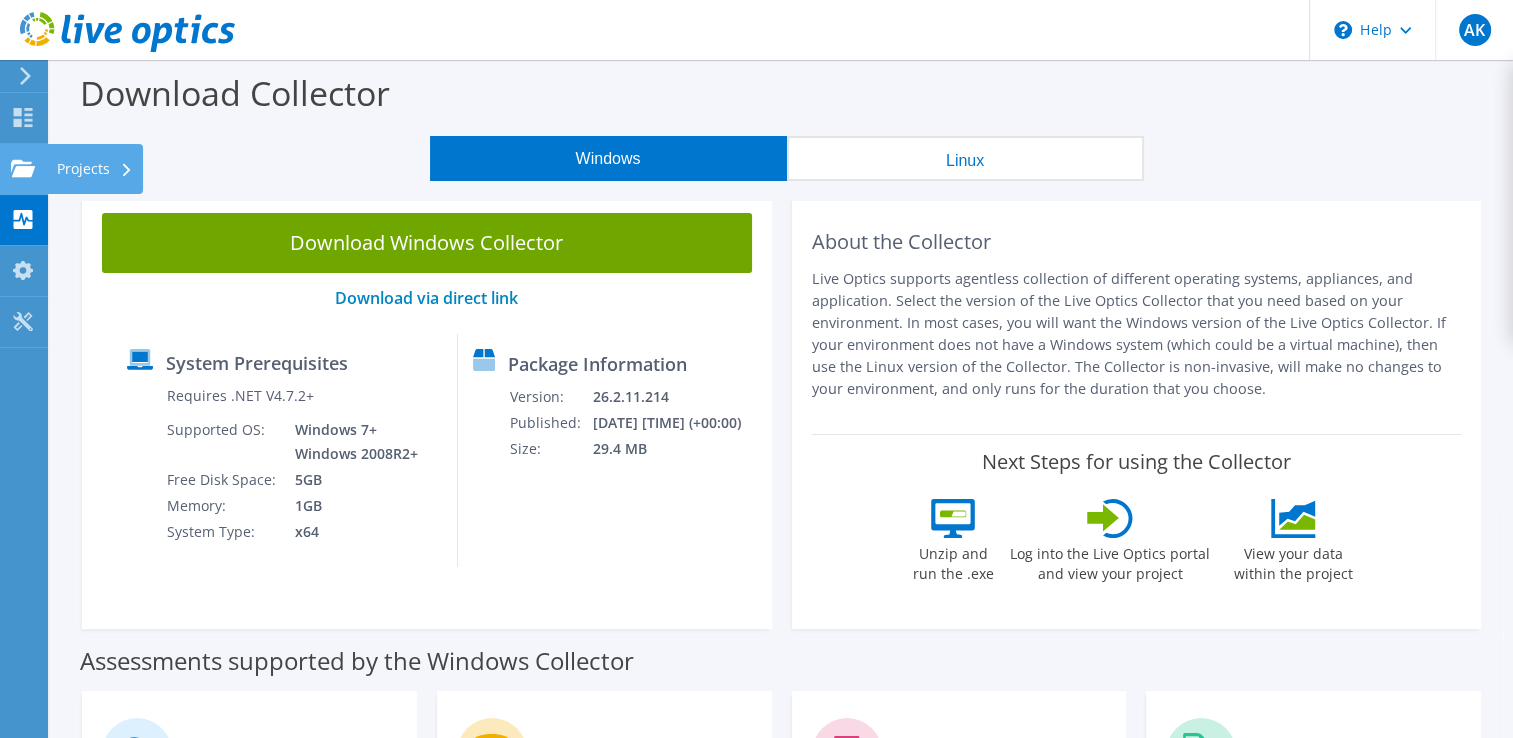 click 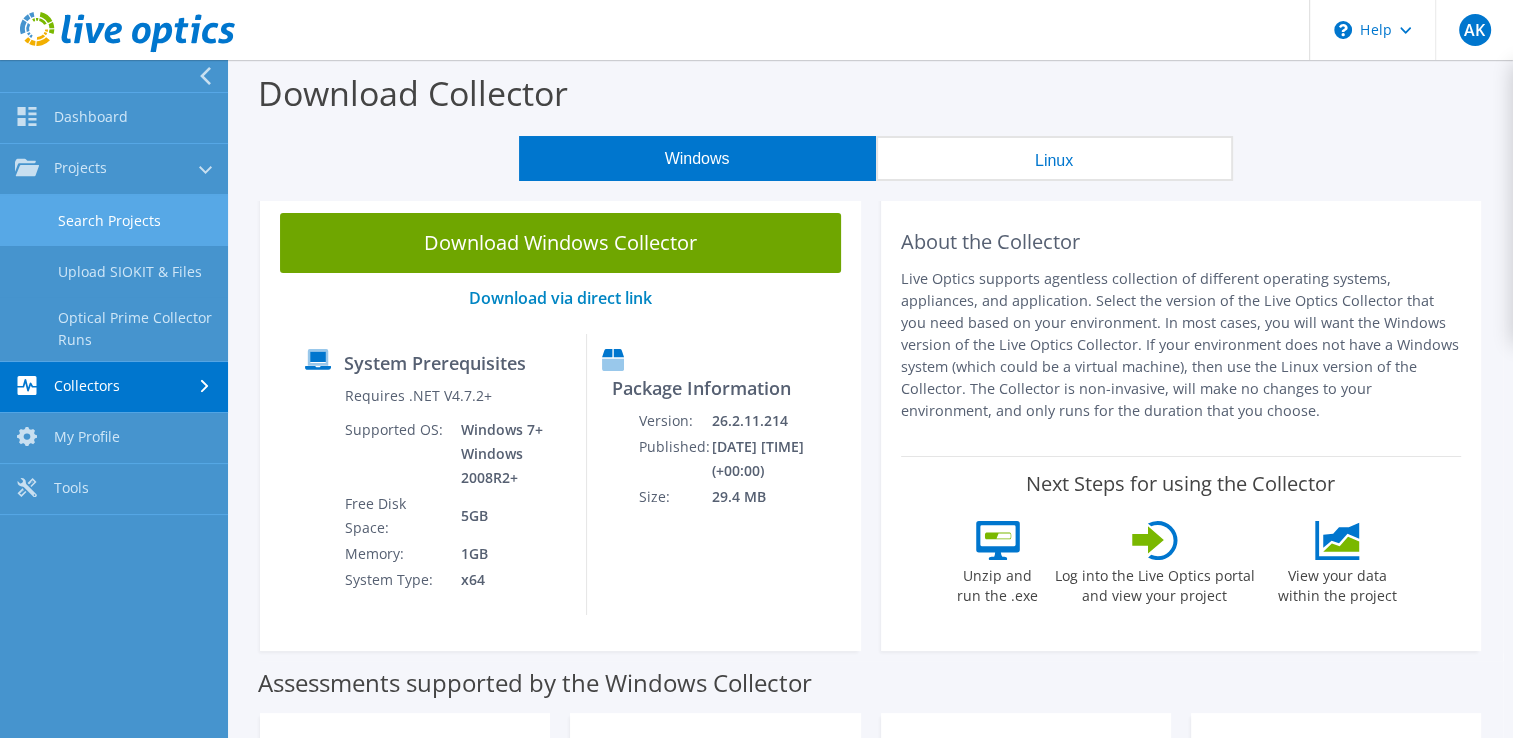 click on "Search Projects" at bounding box center [114, 220] 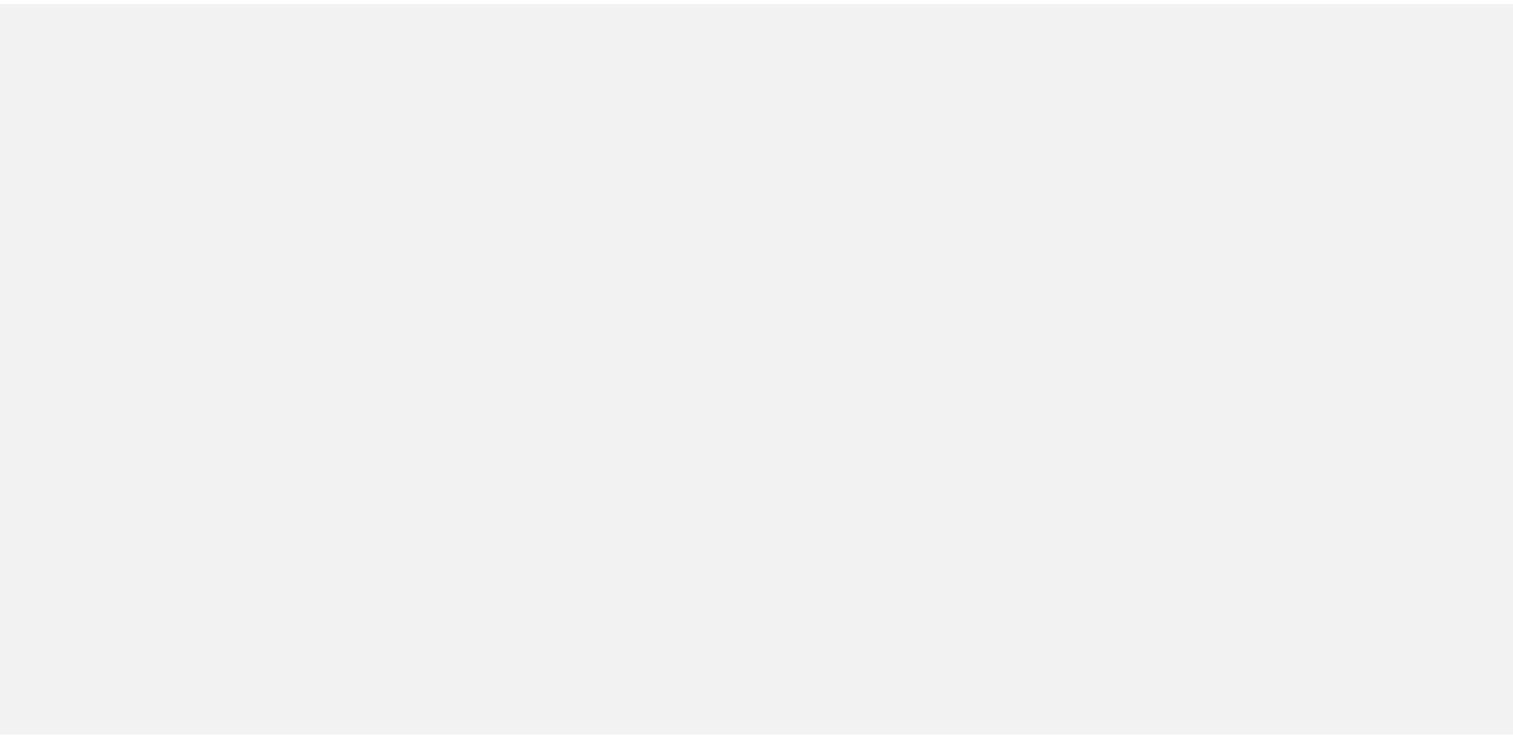 scroll, scrollTop: 0, scrollLeft: 0, axis: both 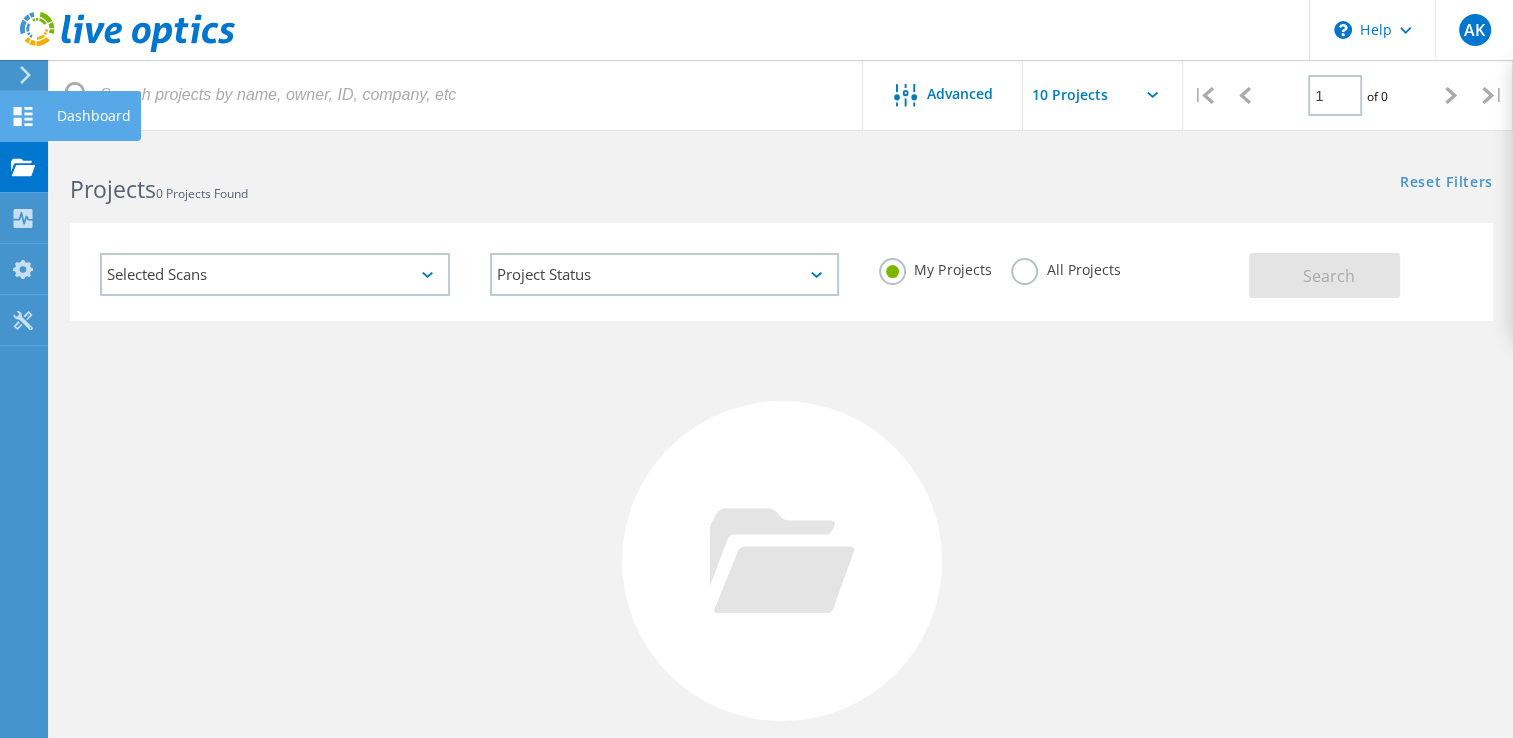 click 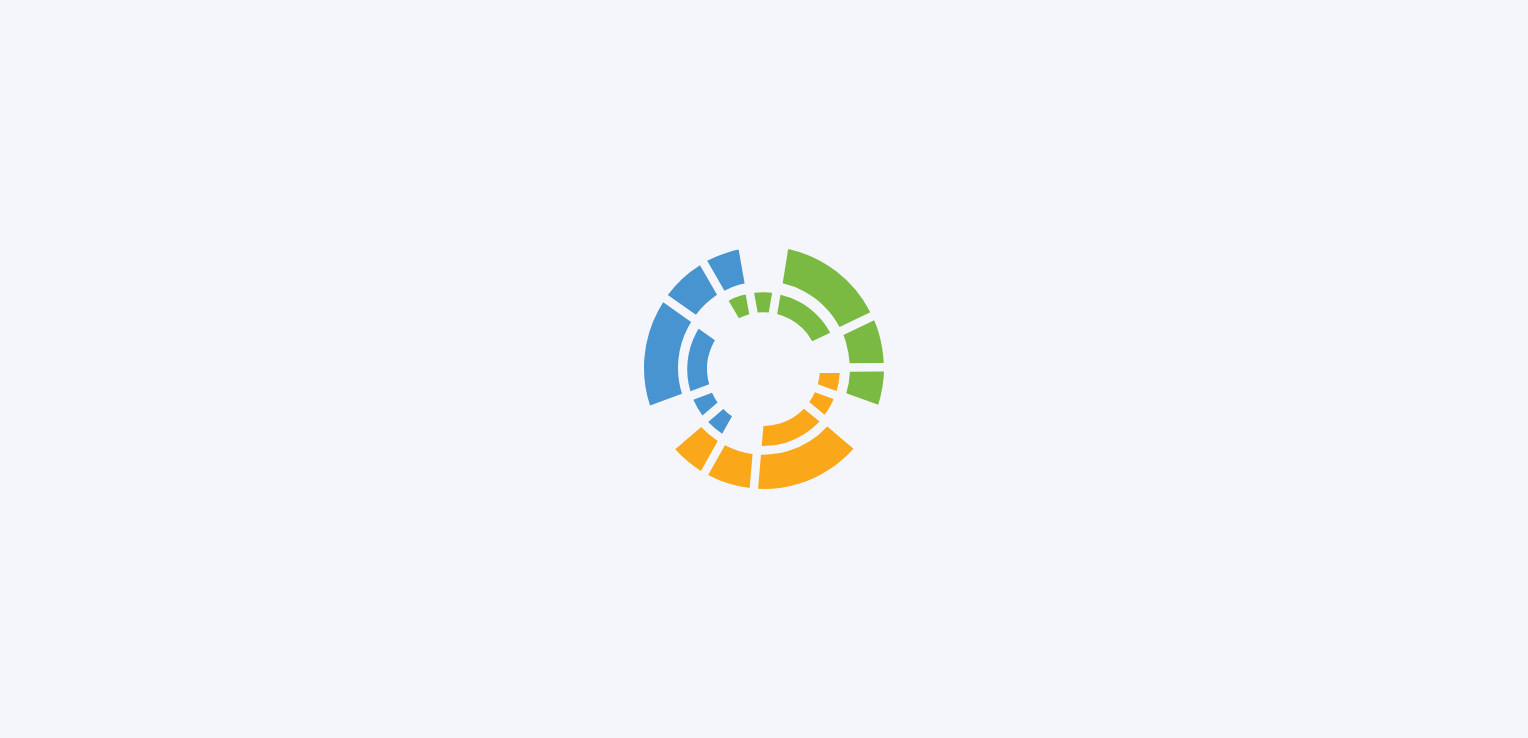 scroll, scrollTop: 0, scrollLeft: 0, axis: both 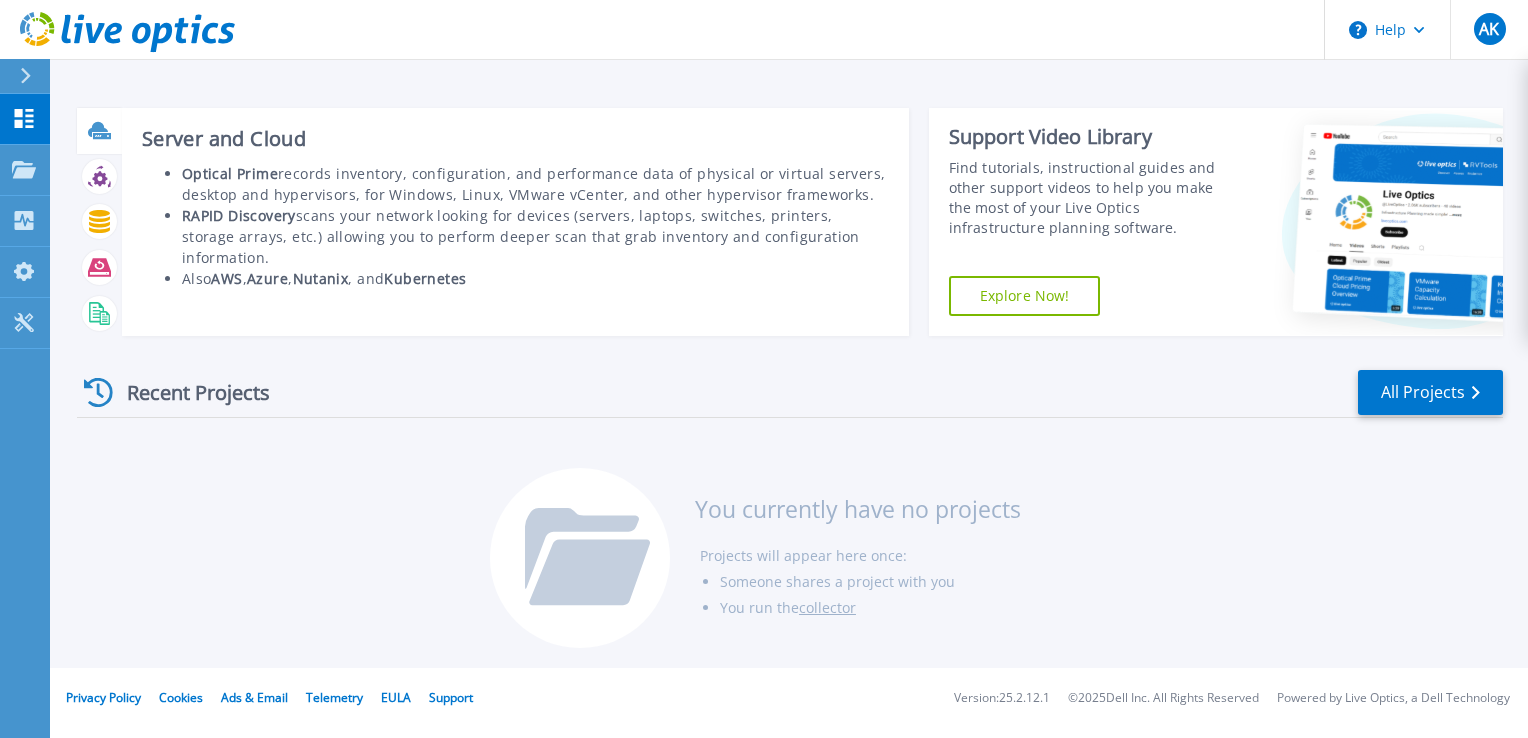 click 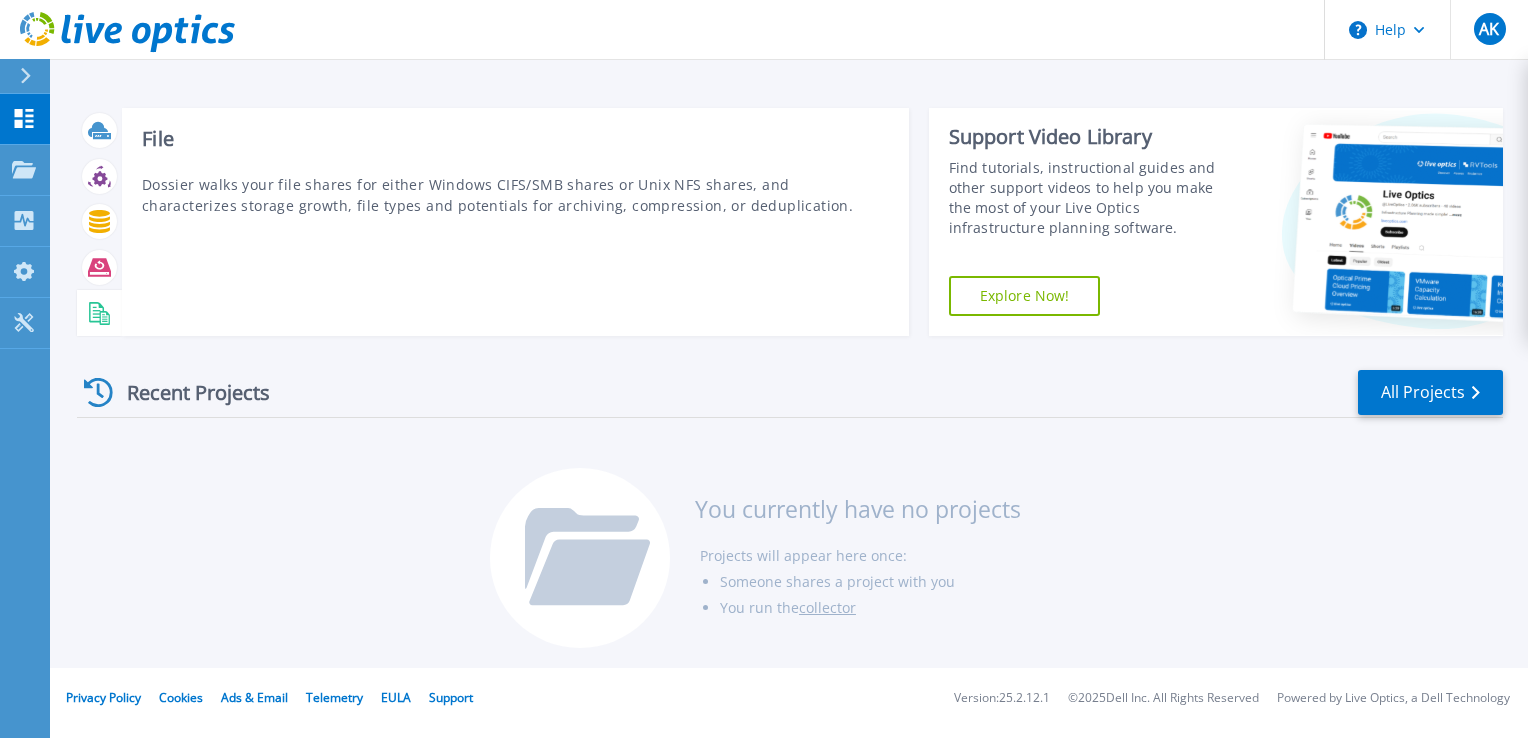 click 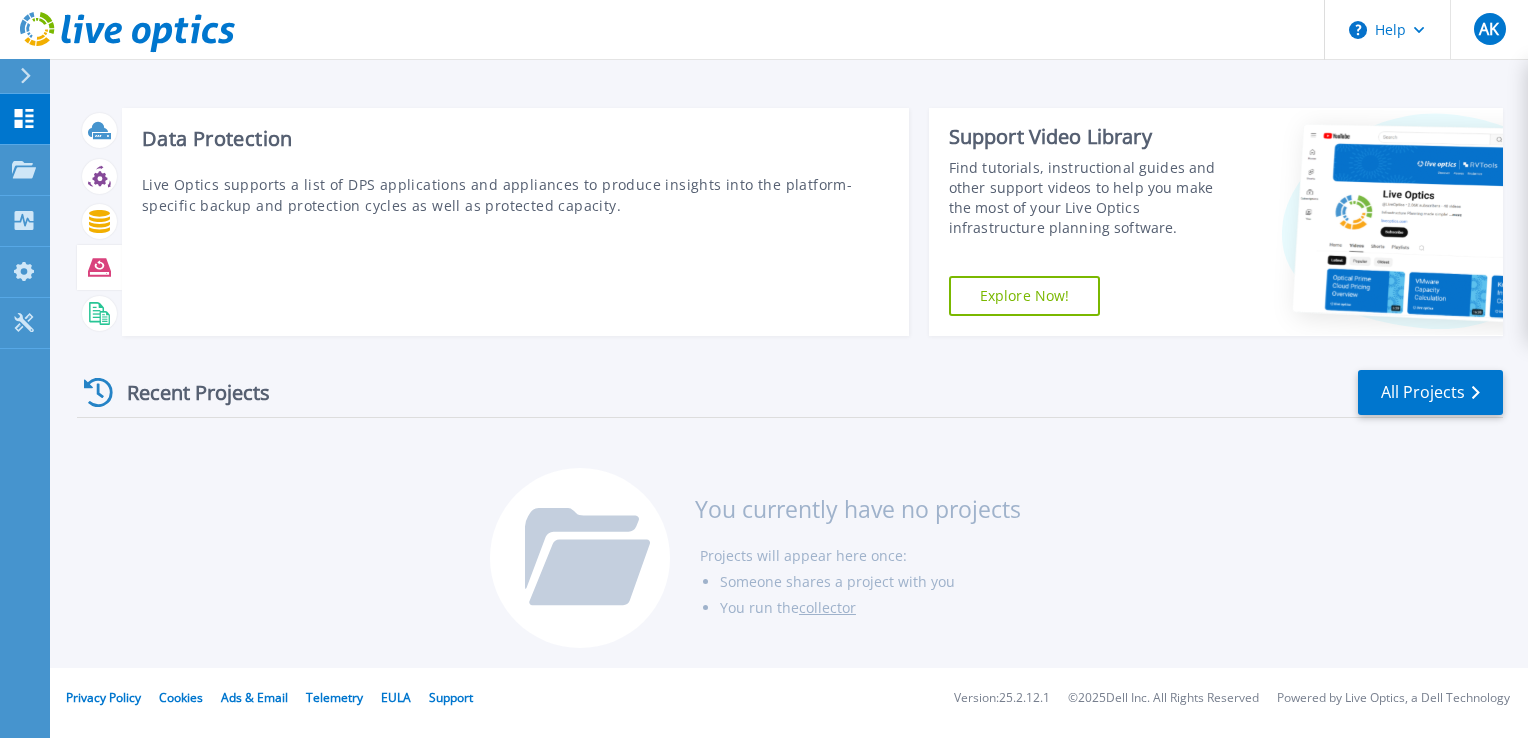 click 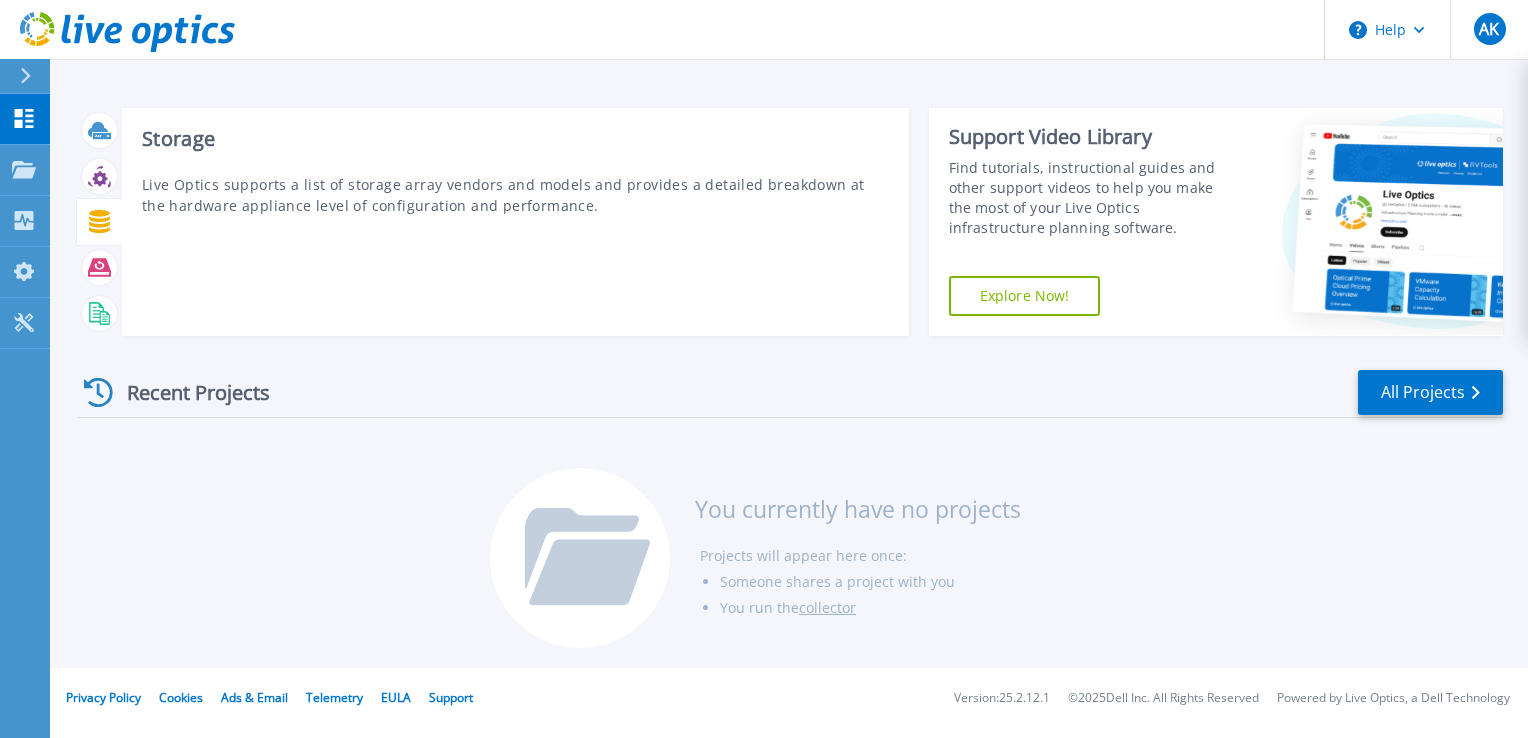 click 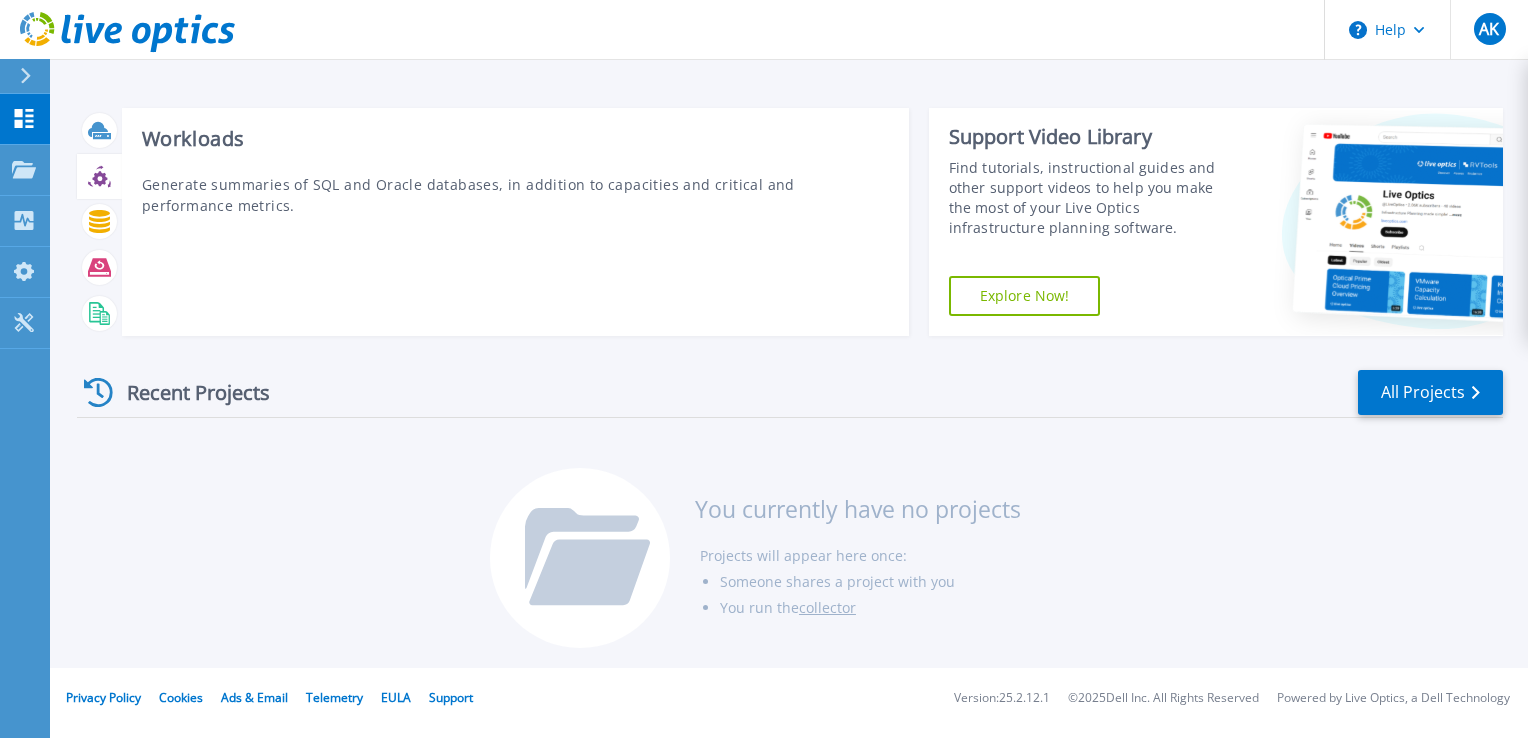 click 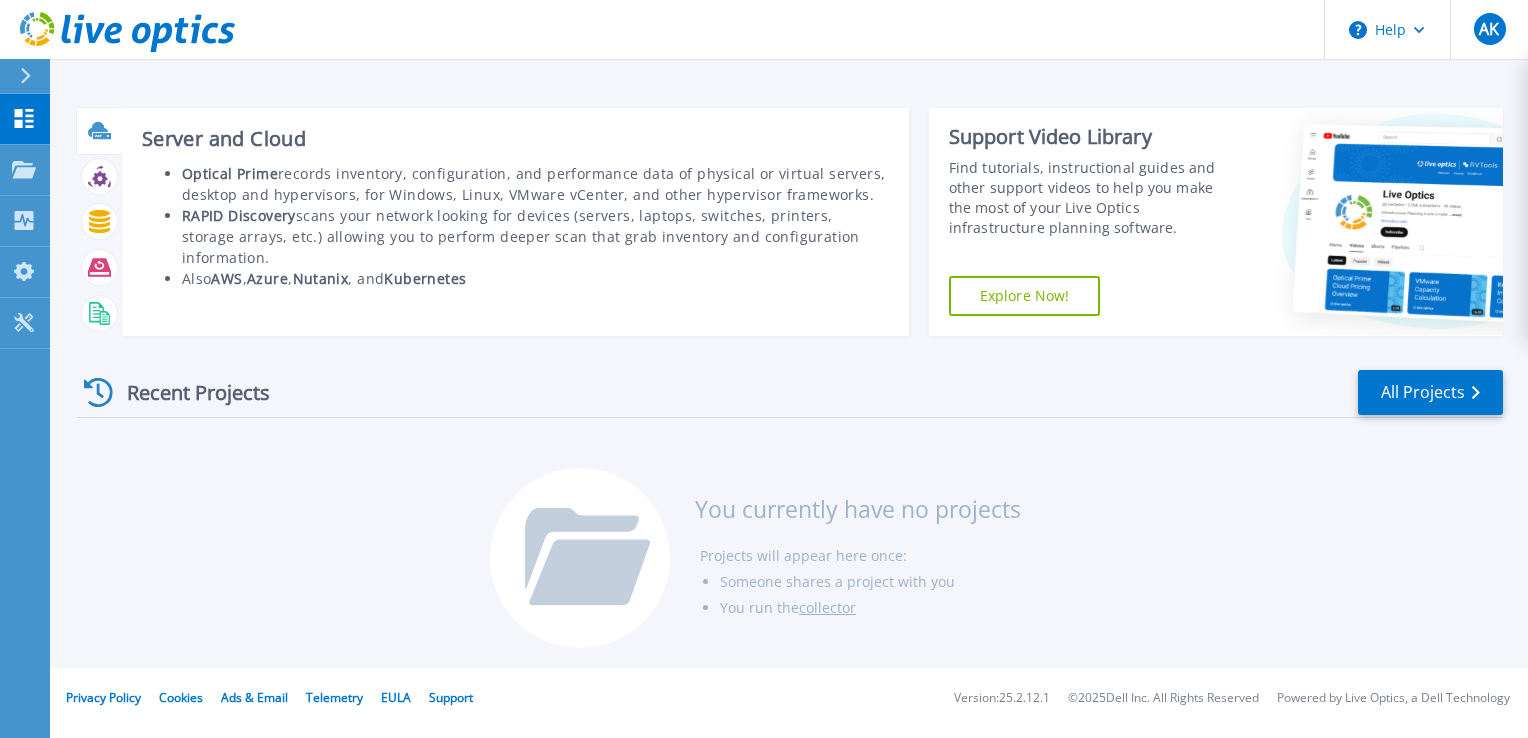 click 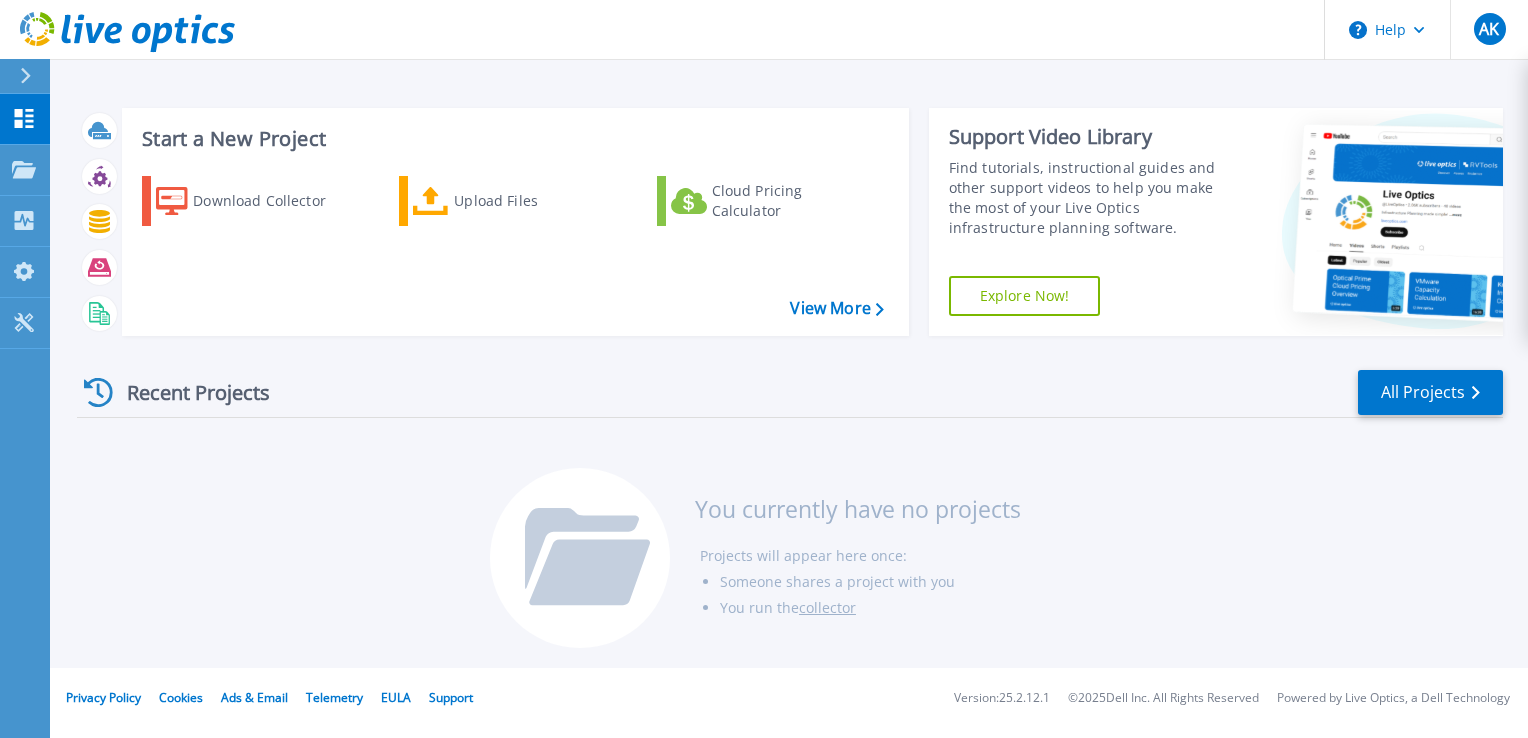click on "collector" at bounding box center [827, 607] 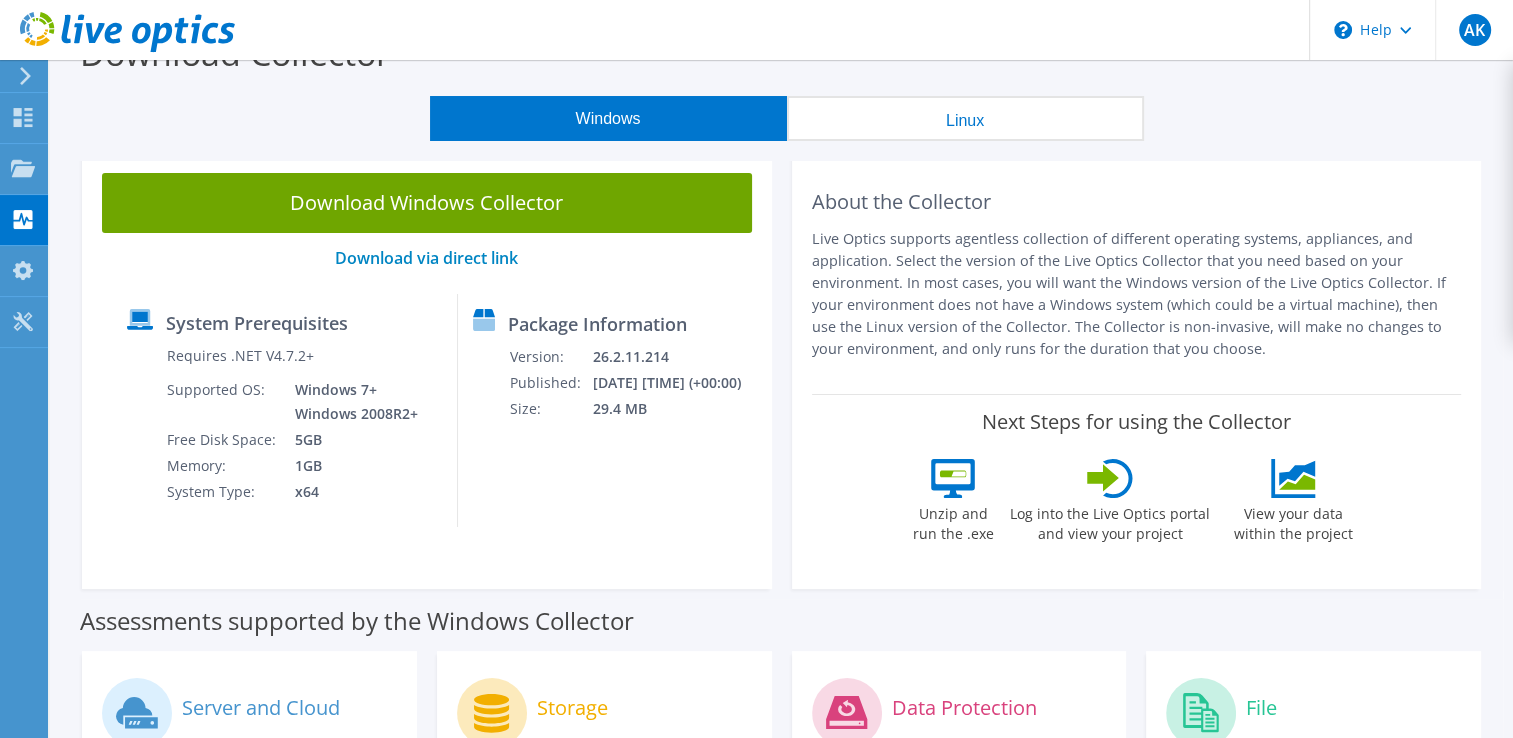 scroll, scrollTop: 0, scrollLeft: 0, axis: both 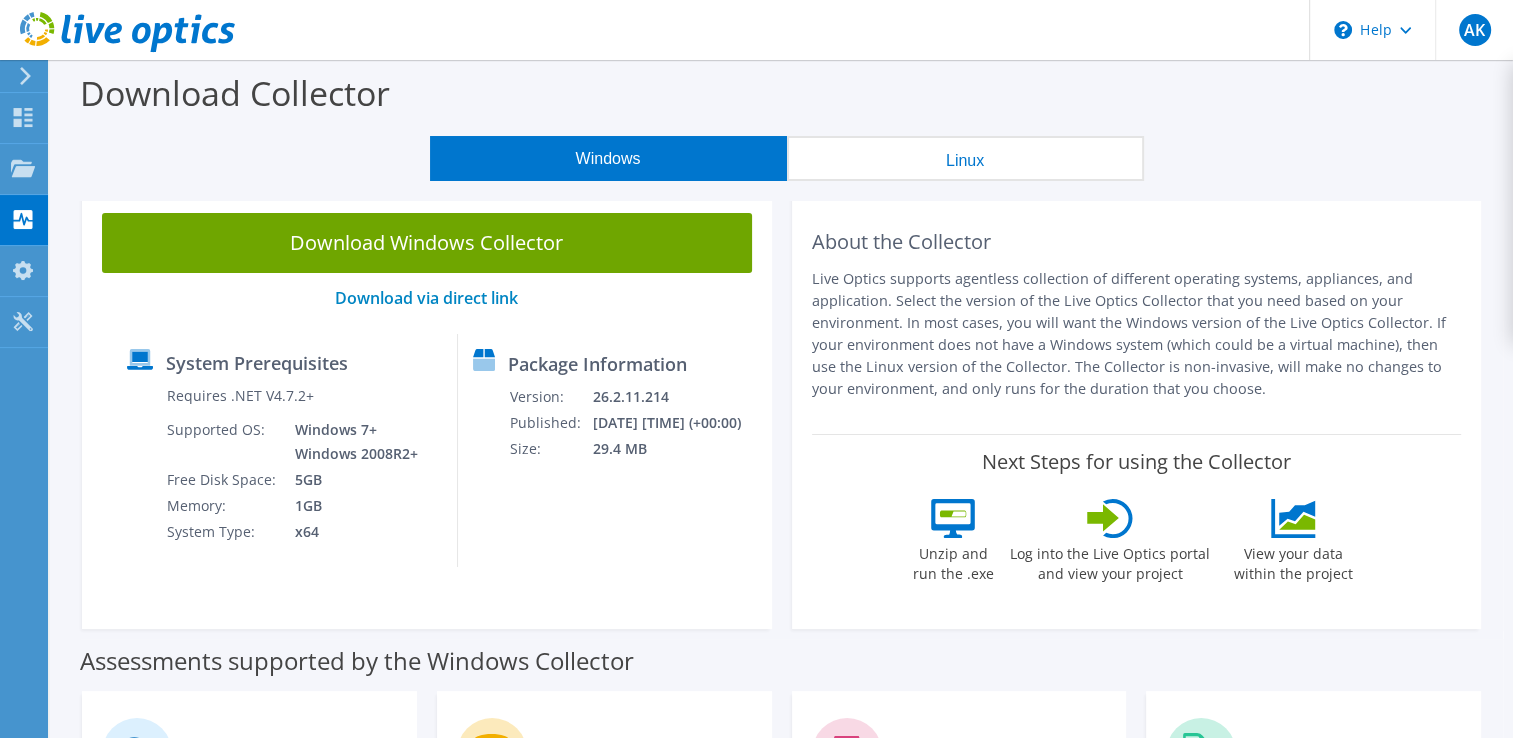 drag, startPoint x: 29, startPoint y: 80, endPoint x: 0, endPoint y: 70, distance: 30.675724 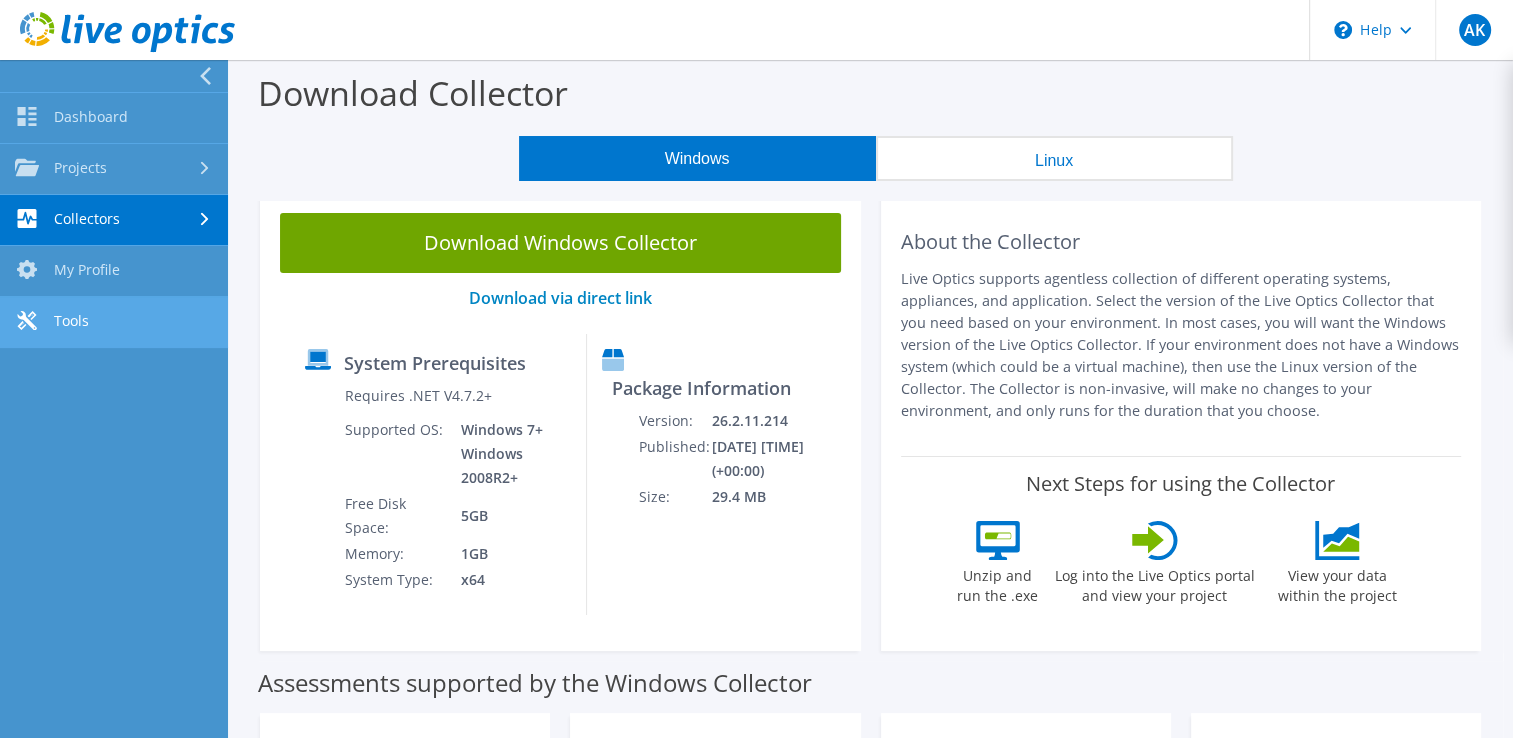 click on "Tools" at bounding box center [114, 322] 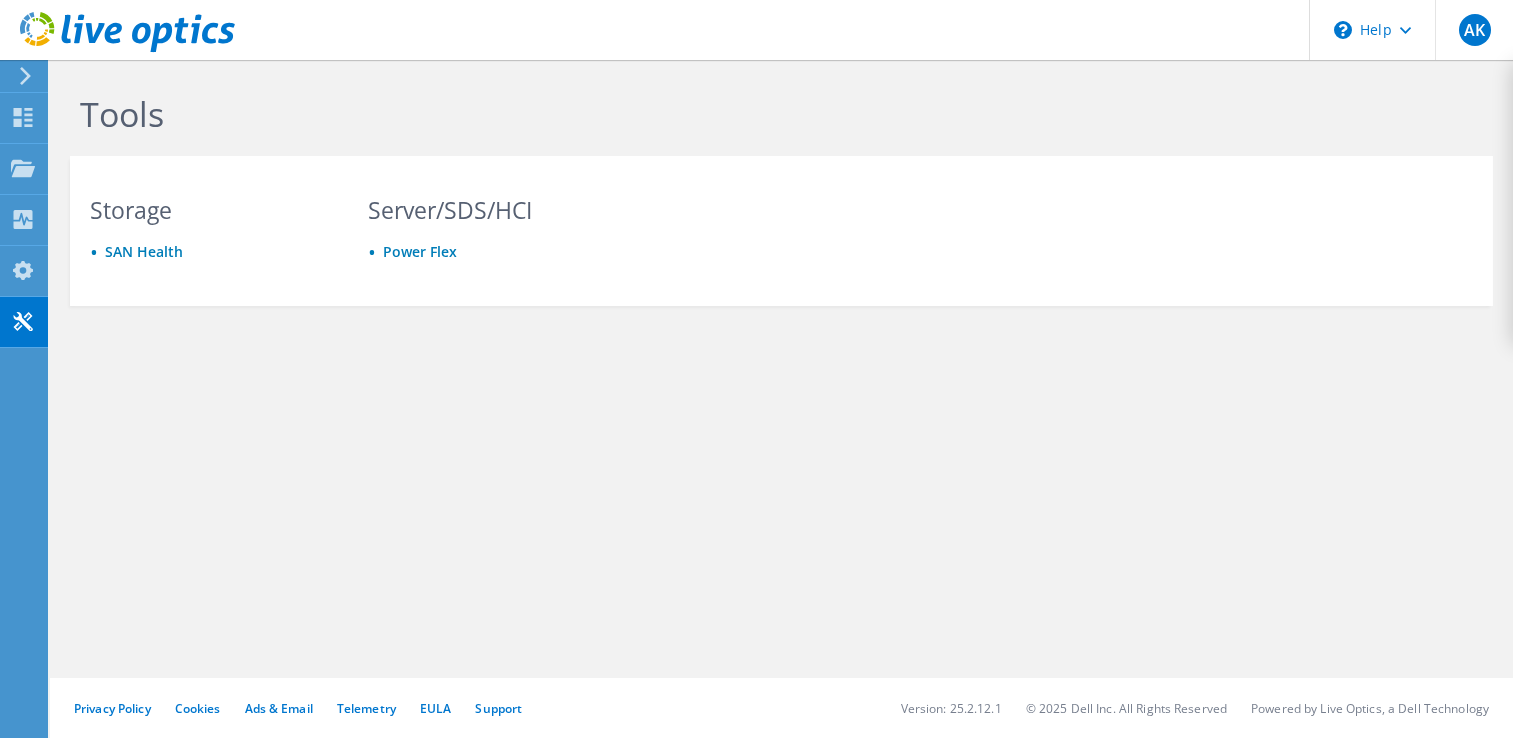 scroll, scrollTop: 0, scrollLeft: 0, axis: both 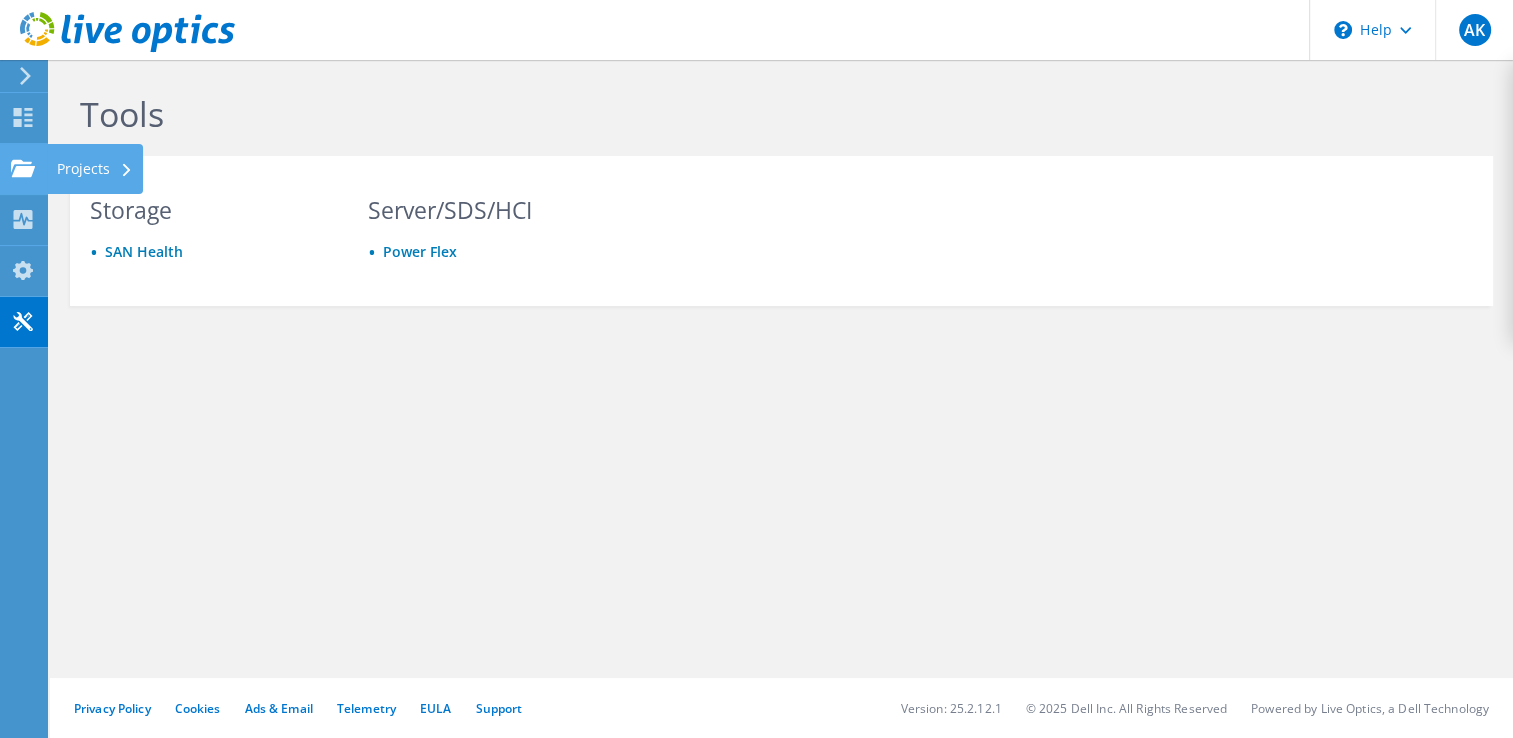 click on "Projects" at bounding box center (-66, 169) 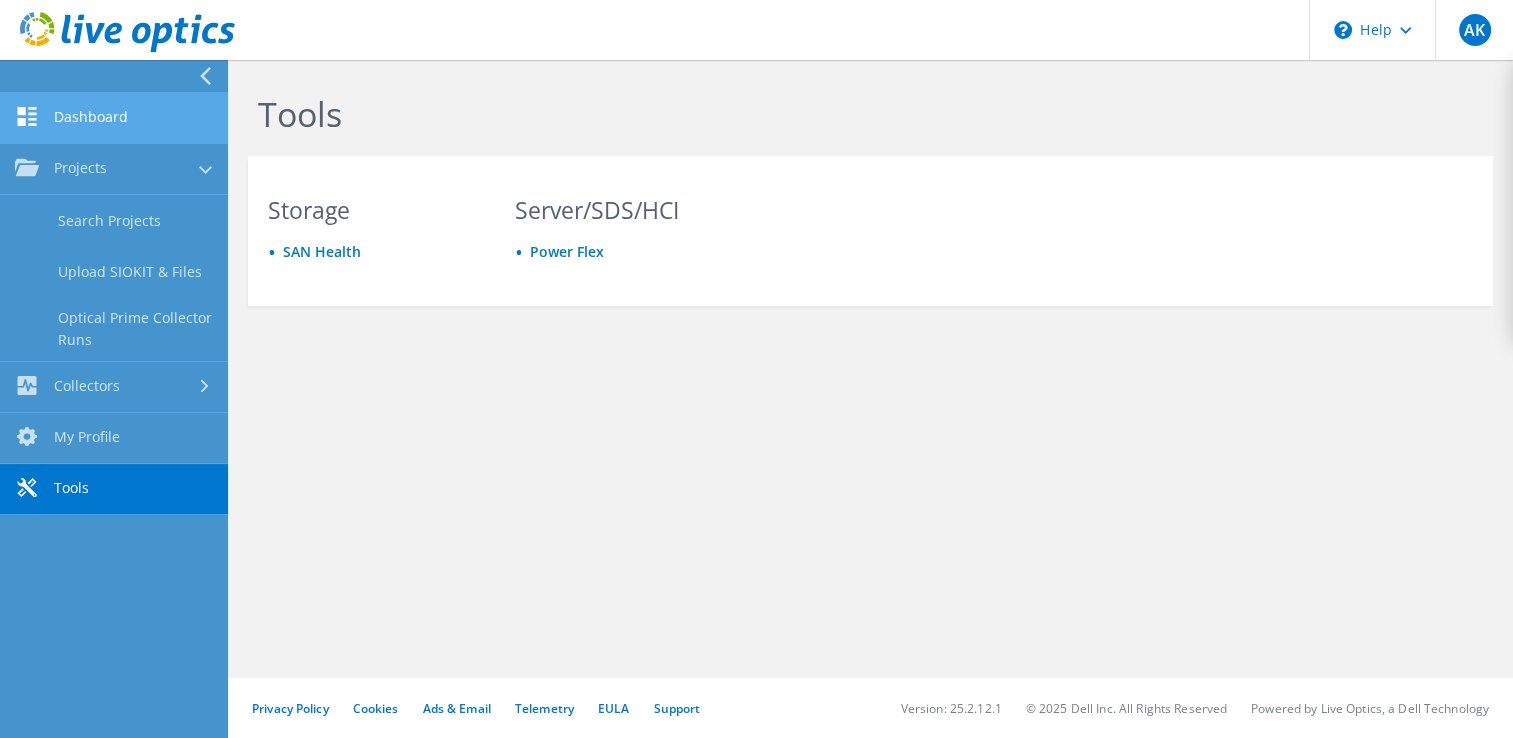 click on "Dashboard" at bounding box center [114, 118] 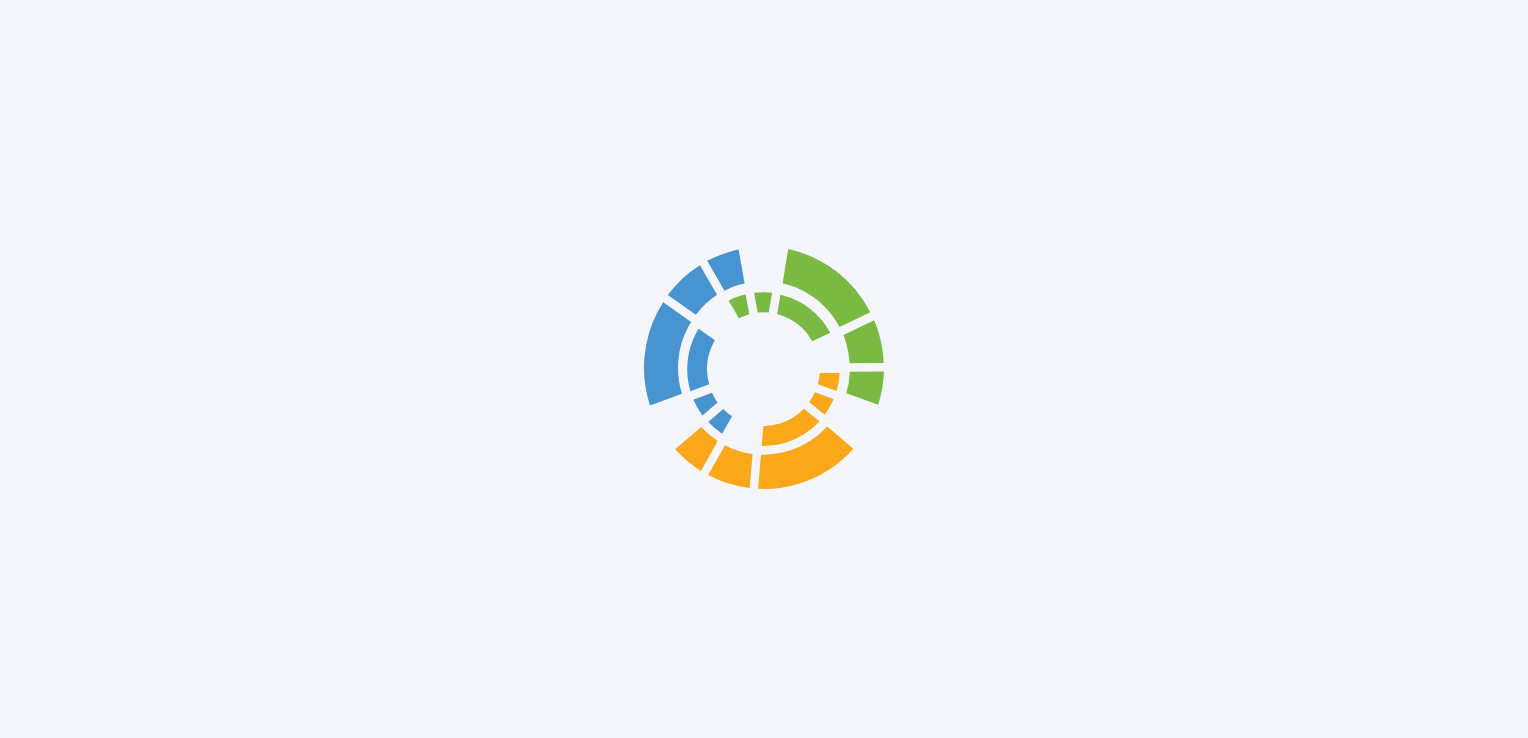 scroll, scrollTop: 0, scrollLeft: 0, axis: both 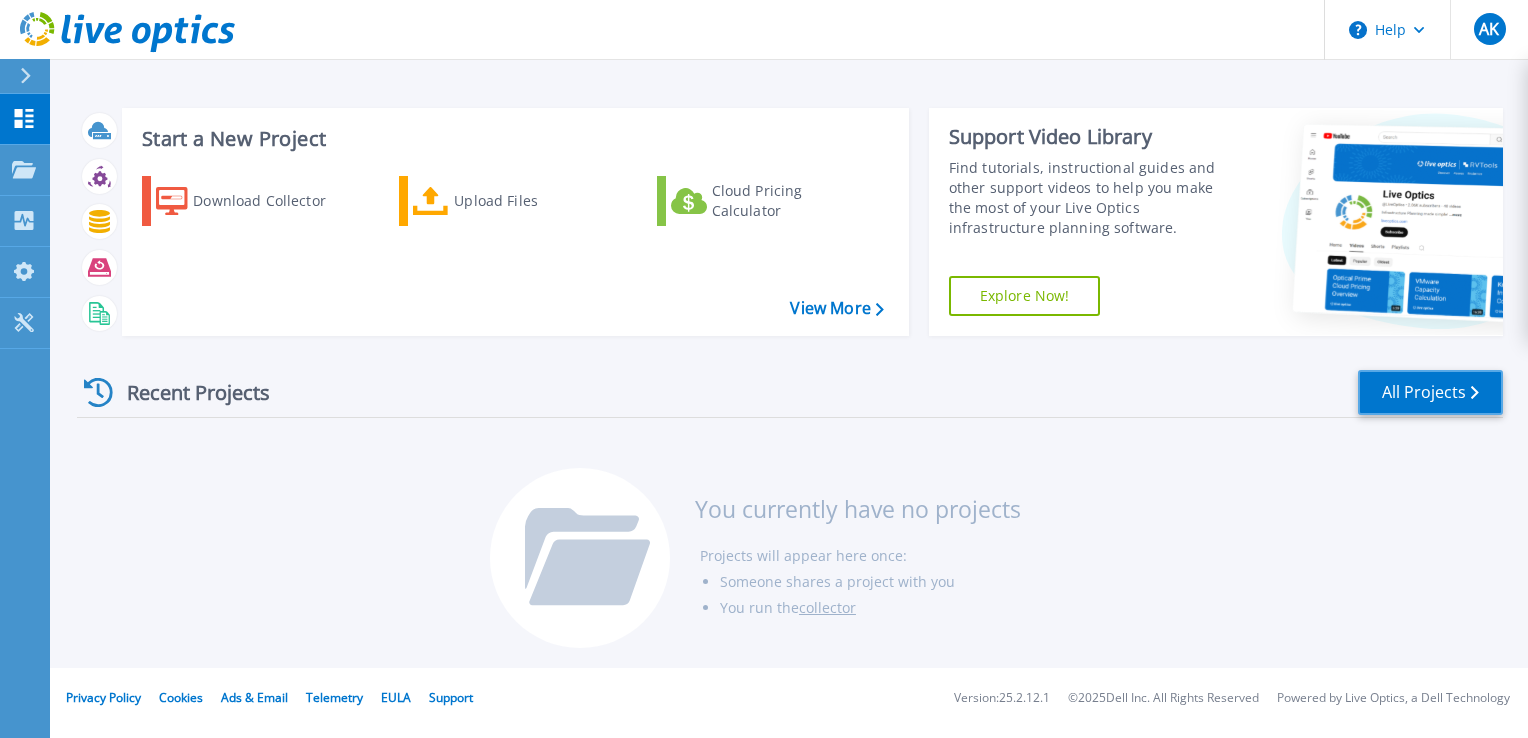 click on "All Projects" at bounding box center [1430, 392] 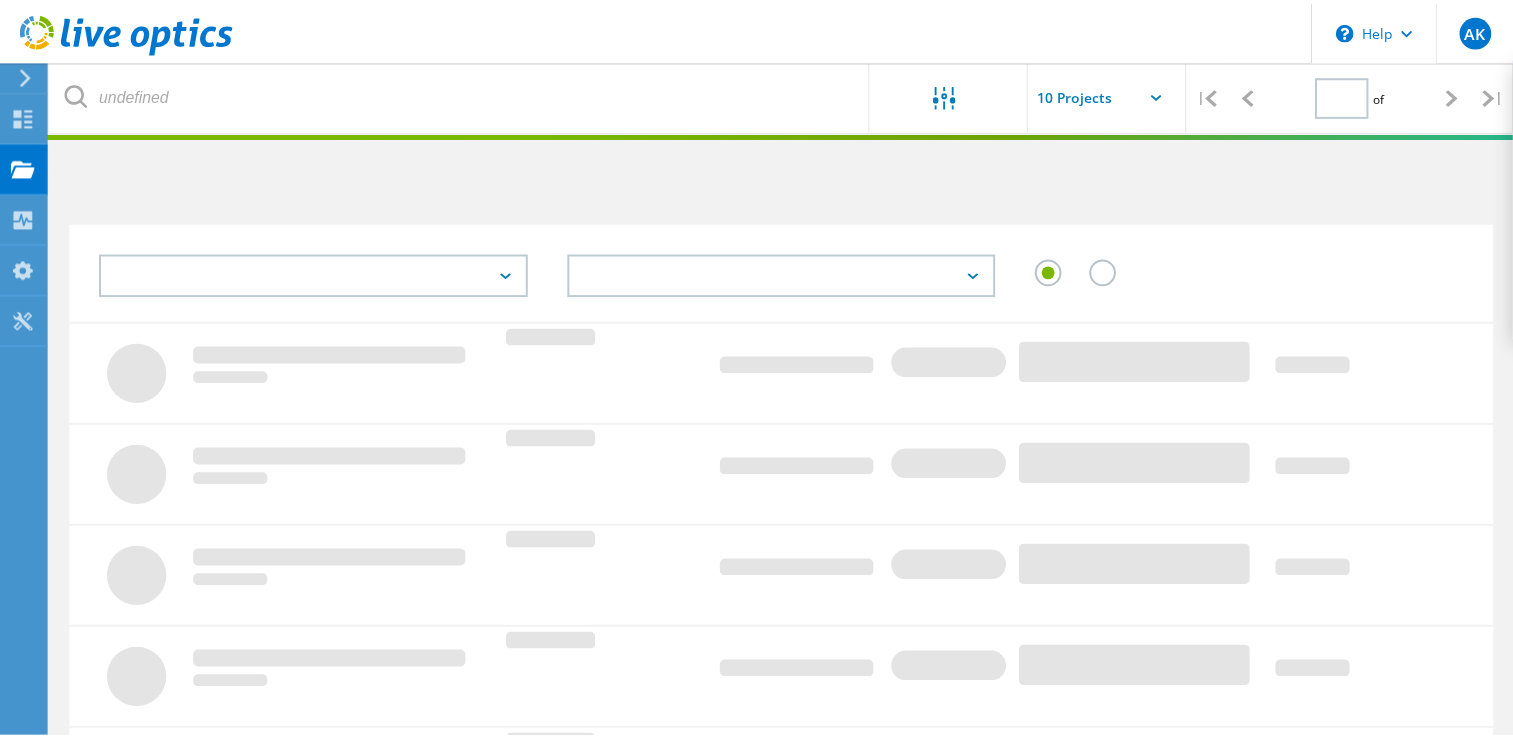 scroll, scrollTop: 0, scrollLeft: 0, axis: both 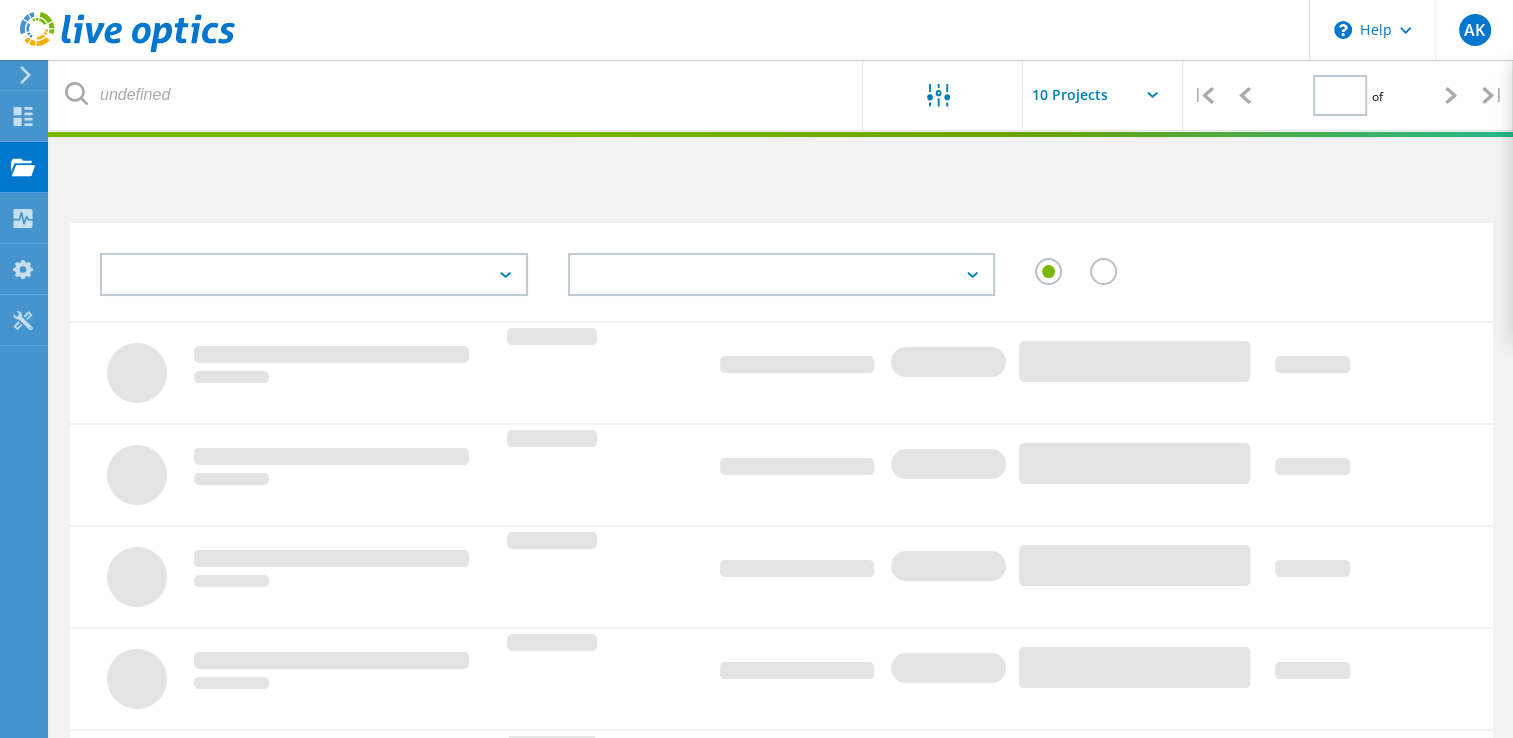 type on "1" 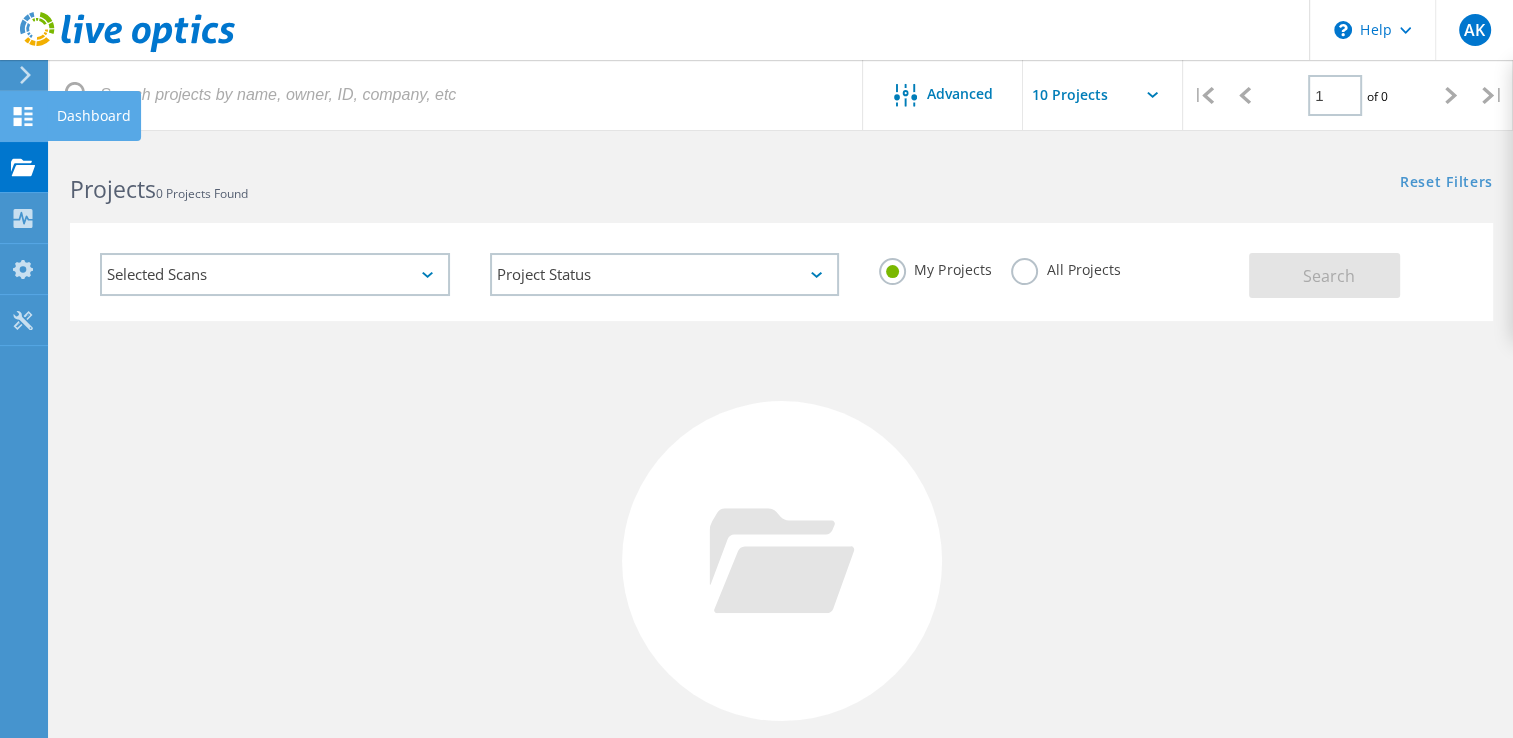 click on "Dashboard" at bounding box center (94, 116) 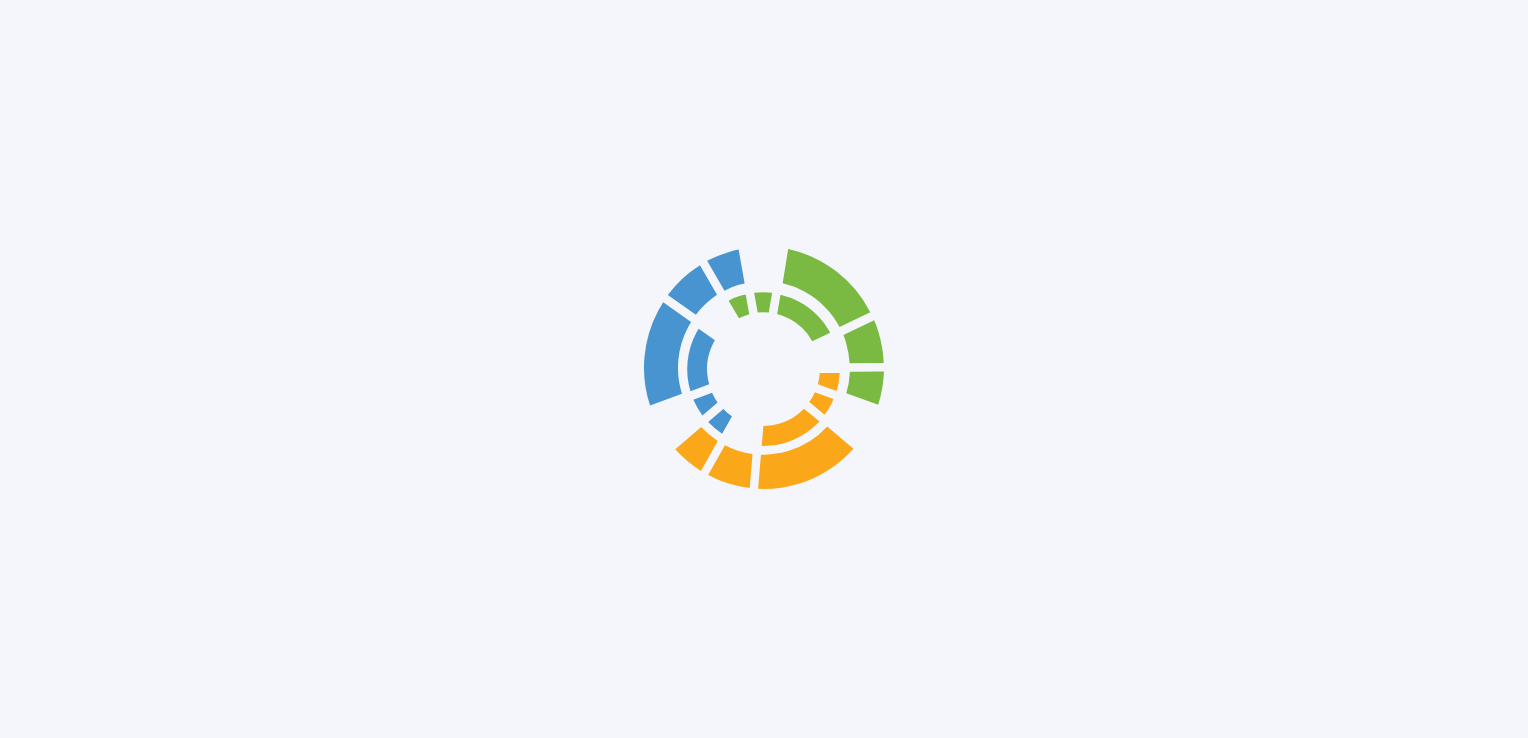 scroll, scrollTop: 0, scrollLeft: 0, axis: both 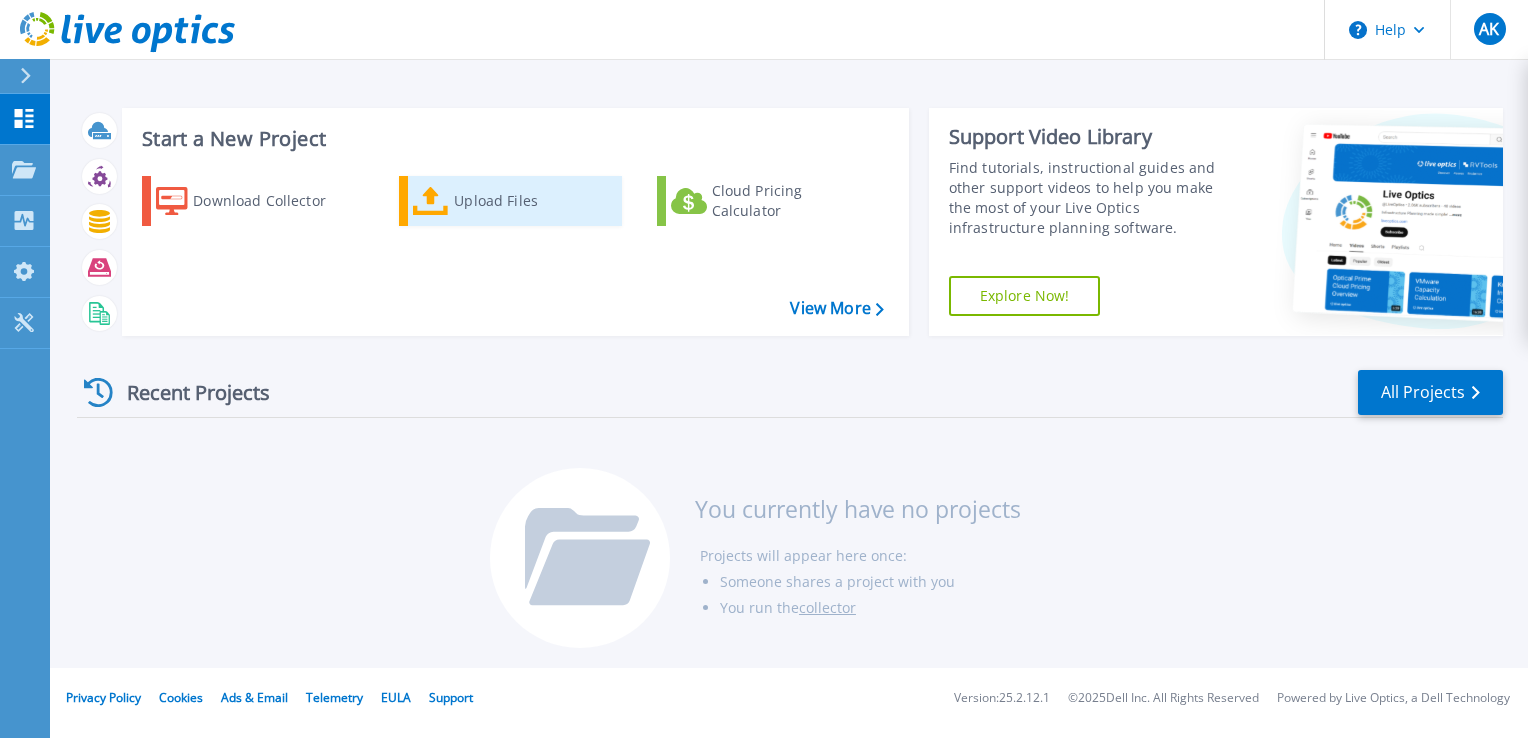 click on "Upload Files" at bounding box center (534, 201) 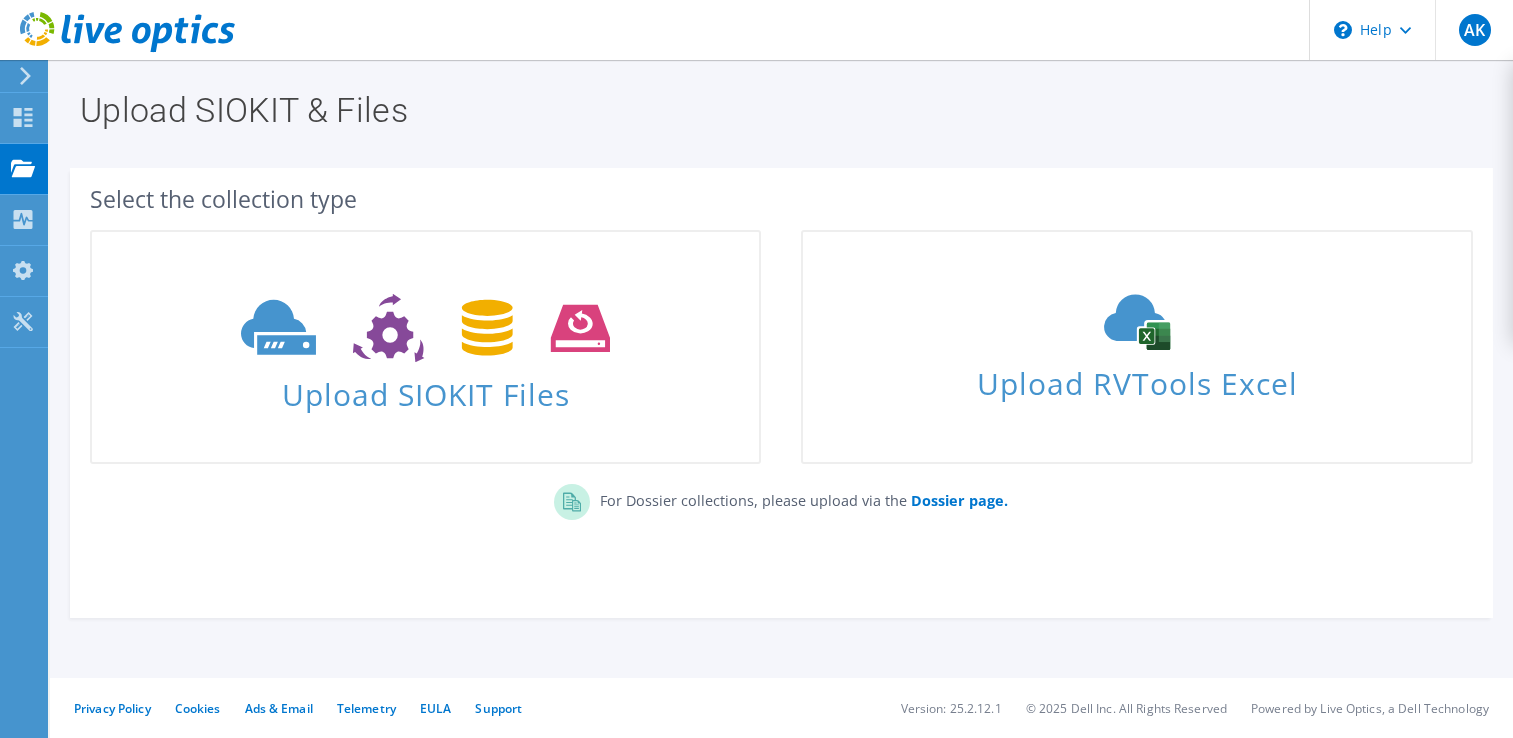scroll, scrollTop: 0, scrollLeft: 0, axis: both 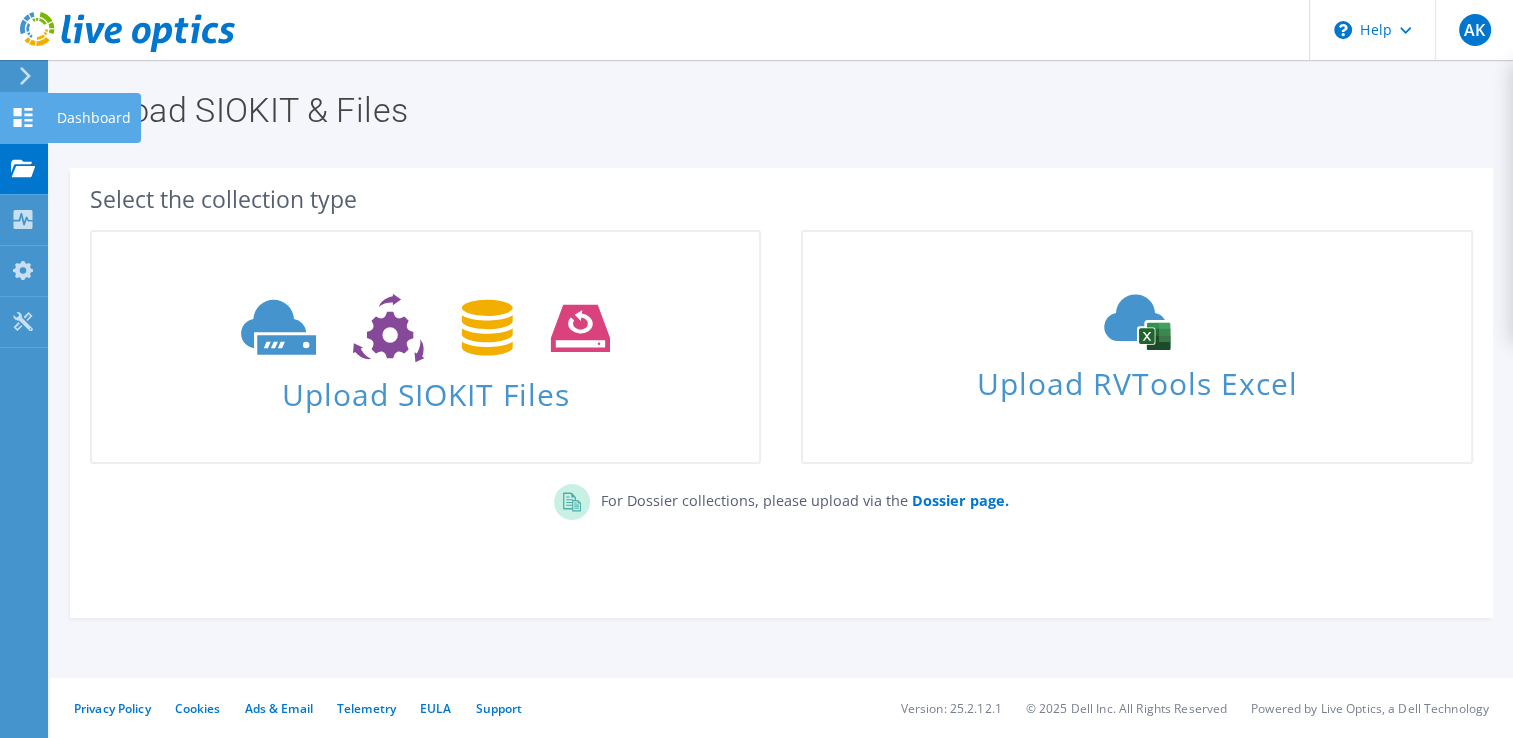 click at bounding box center (23, 120) 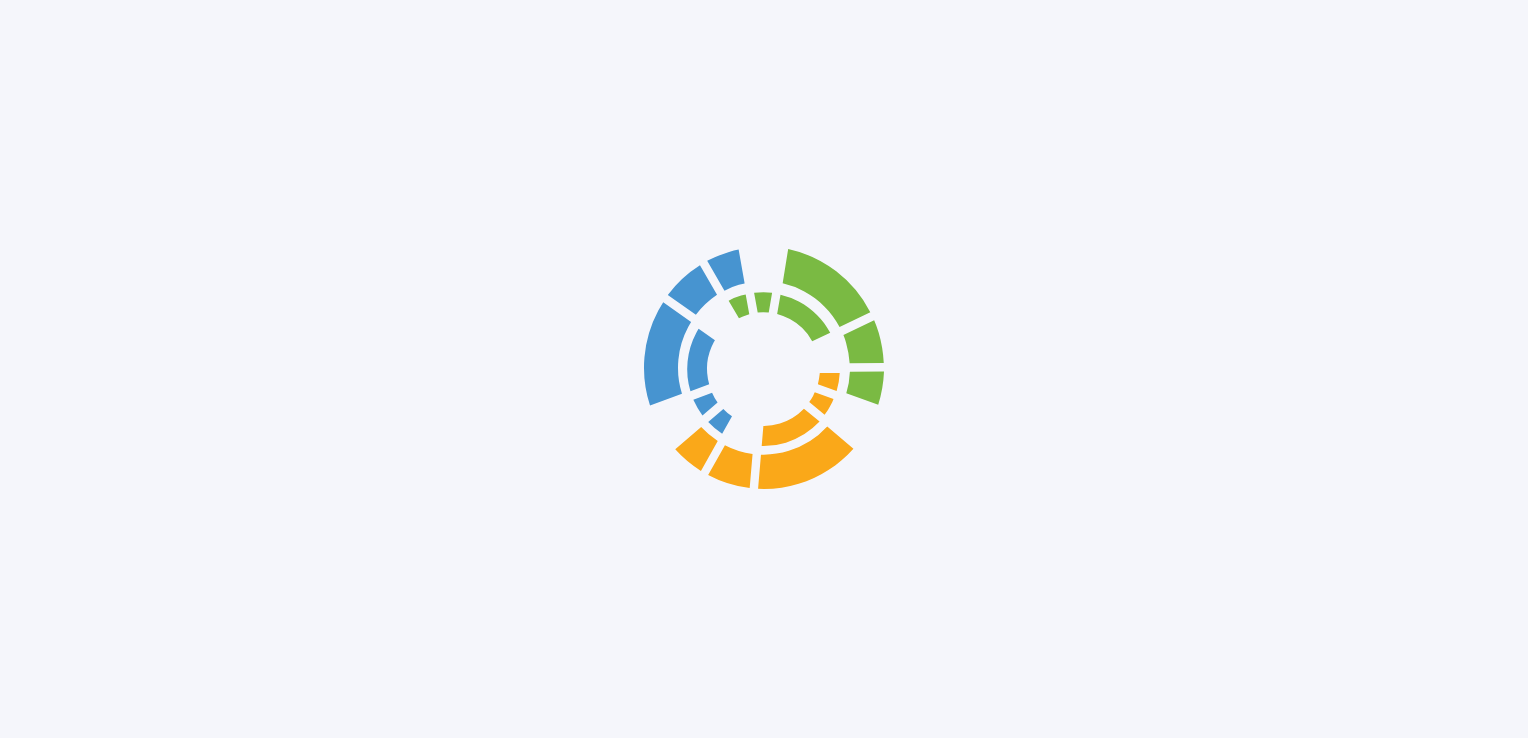 scroll, scrollTop: 0, scrollLeft: 0, axis: both 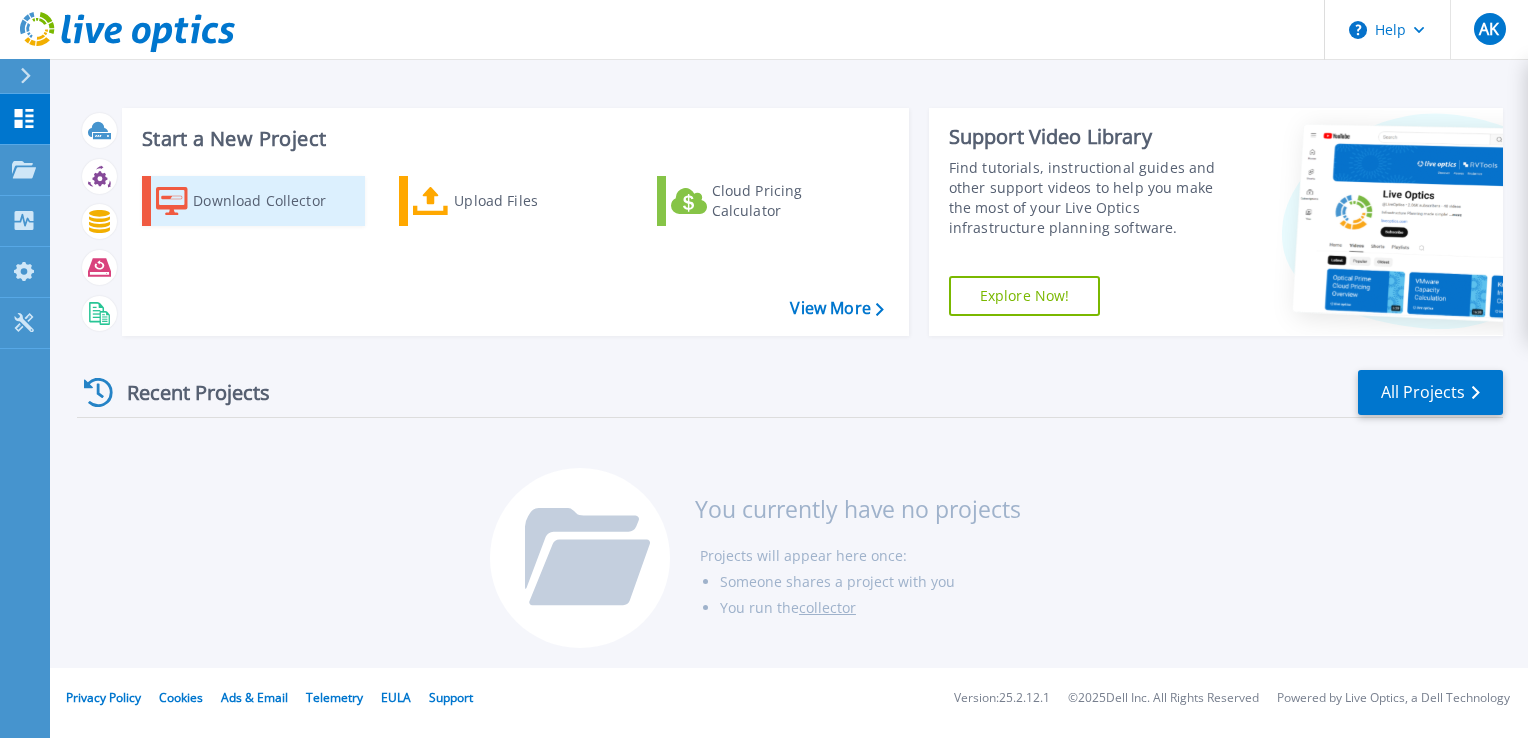 click on "Download Collector" at bounding box center [273, 201] 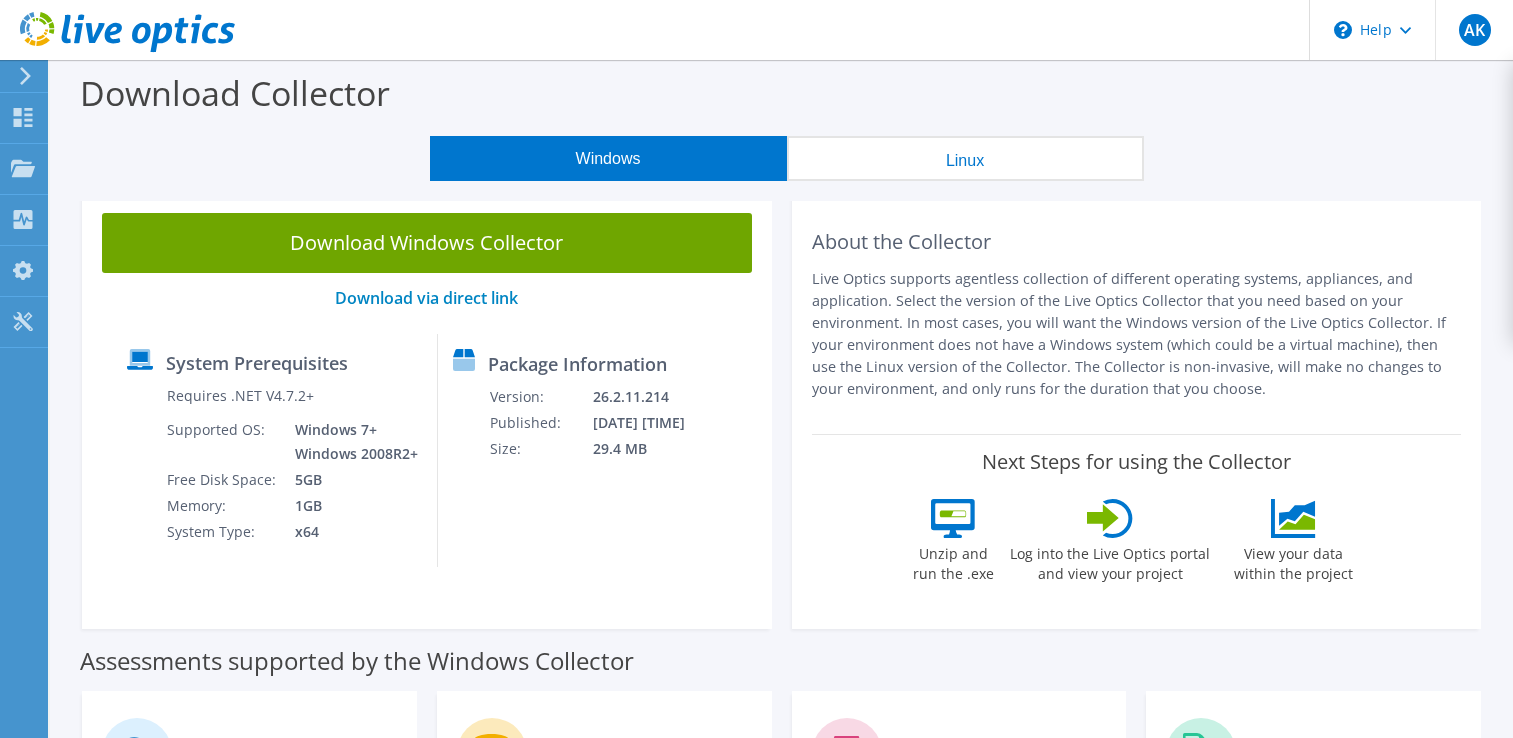 scroll, scrollTop: 0, scrollLeft: 0, axis: both 